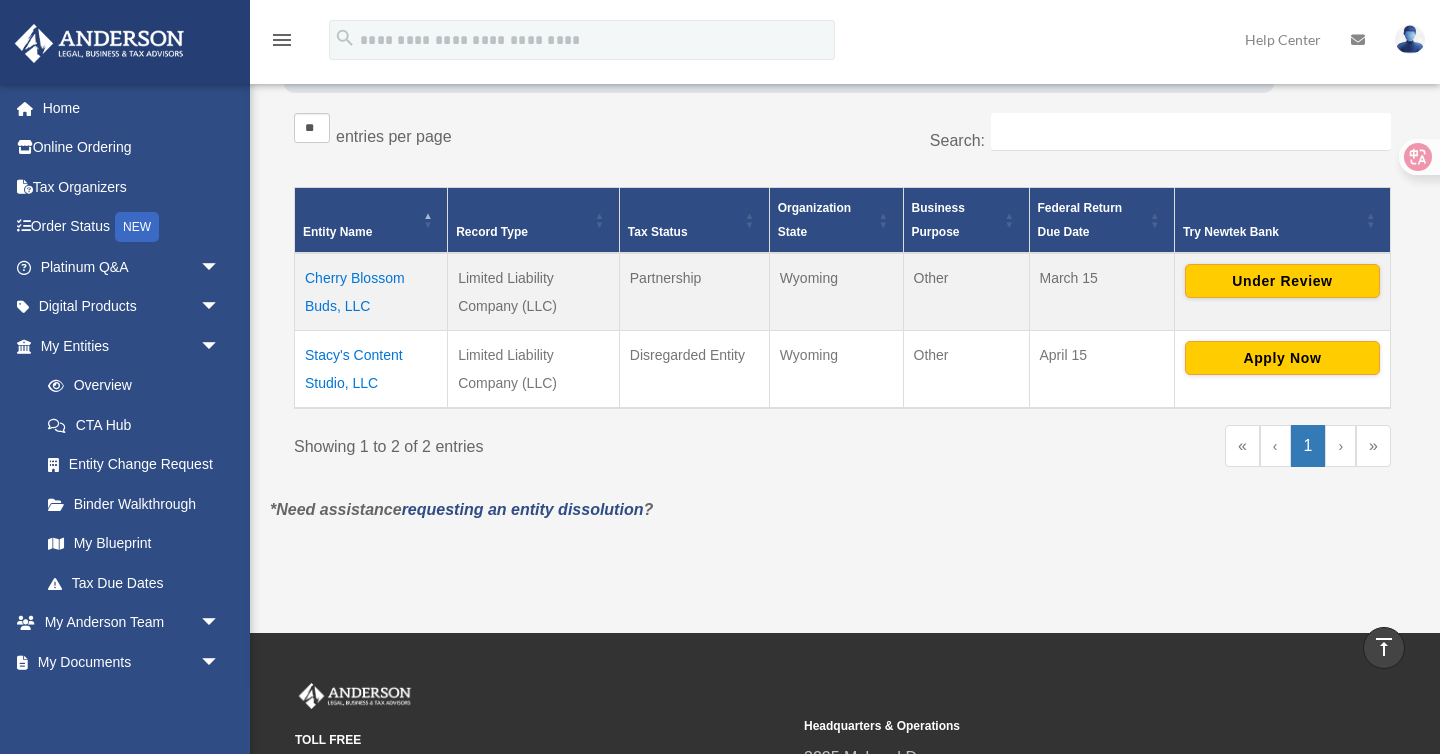 scroll, scrollTop: 0, scrollLeft: 0, axis: both 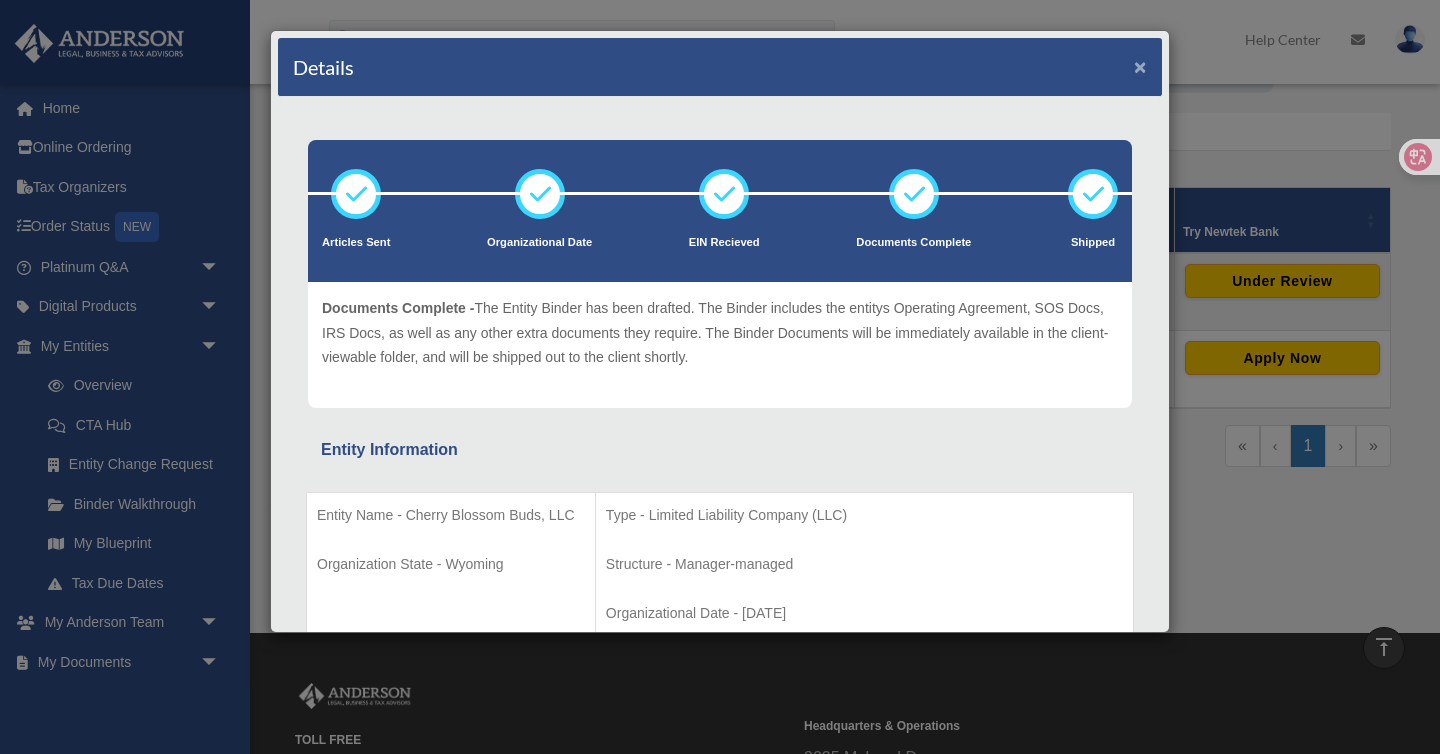 click on "×" at bounding box center [1140, 66] 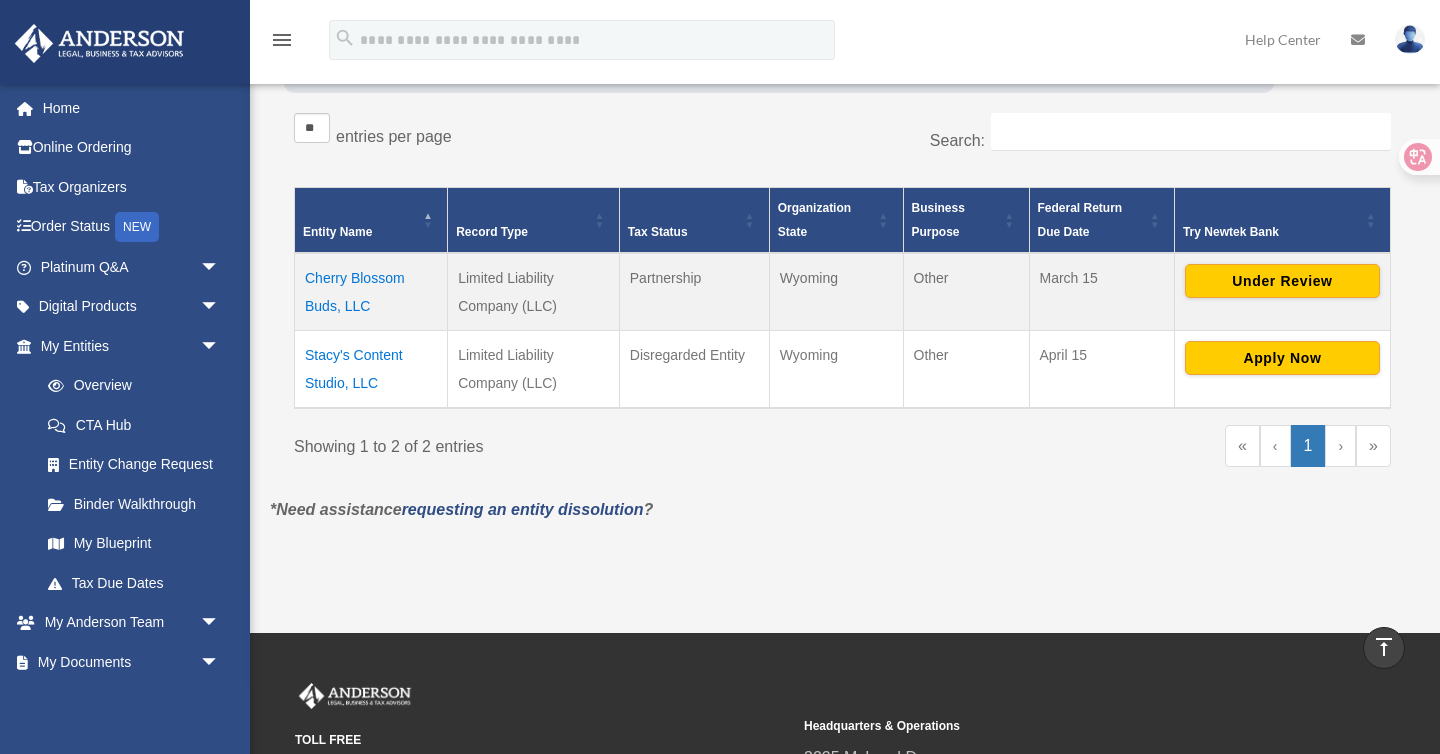 click on "Cherry Blossom Buds, LLC" at bounding box center [371, 292] 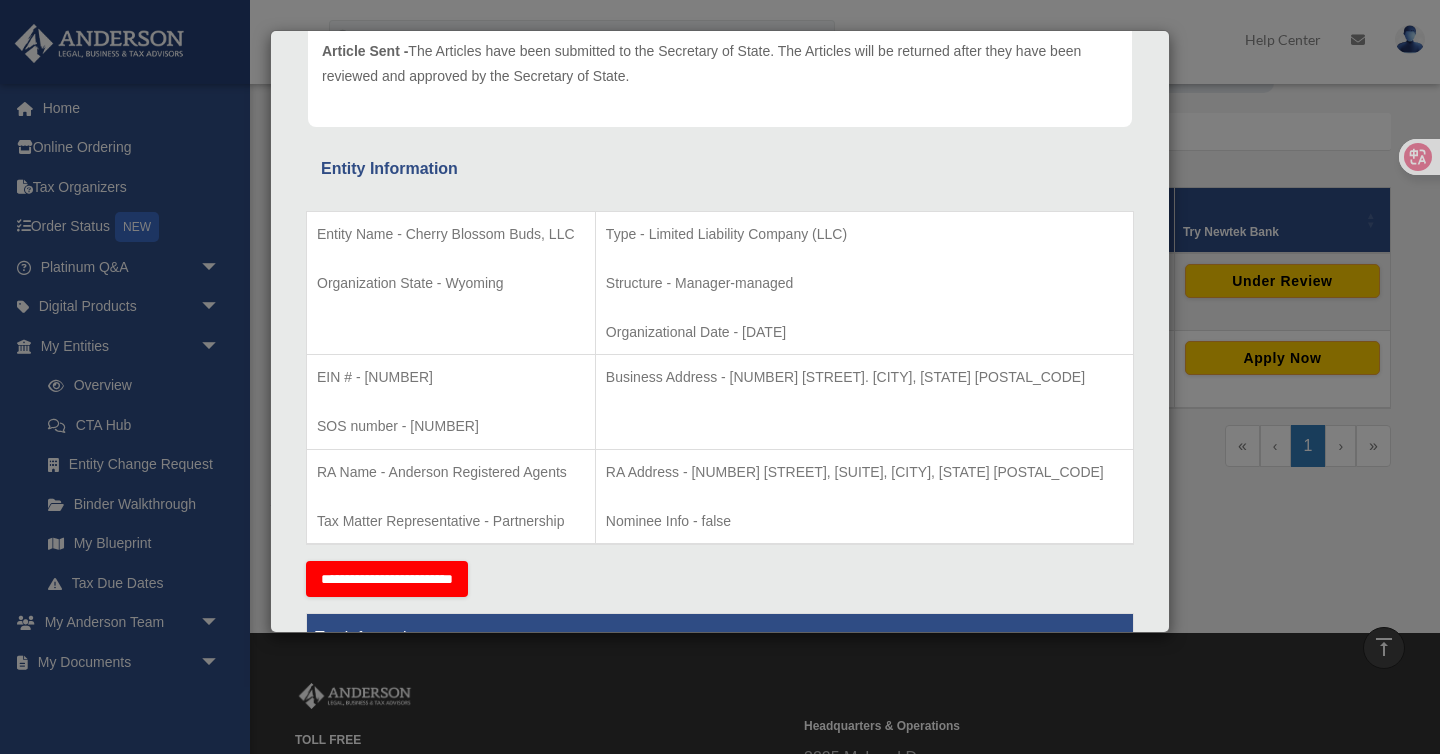 scroll, scrollTop: 260, scrollLeft: 0, axis: vertical 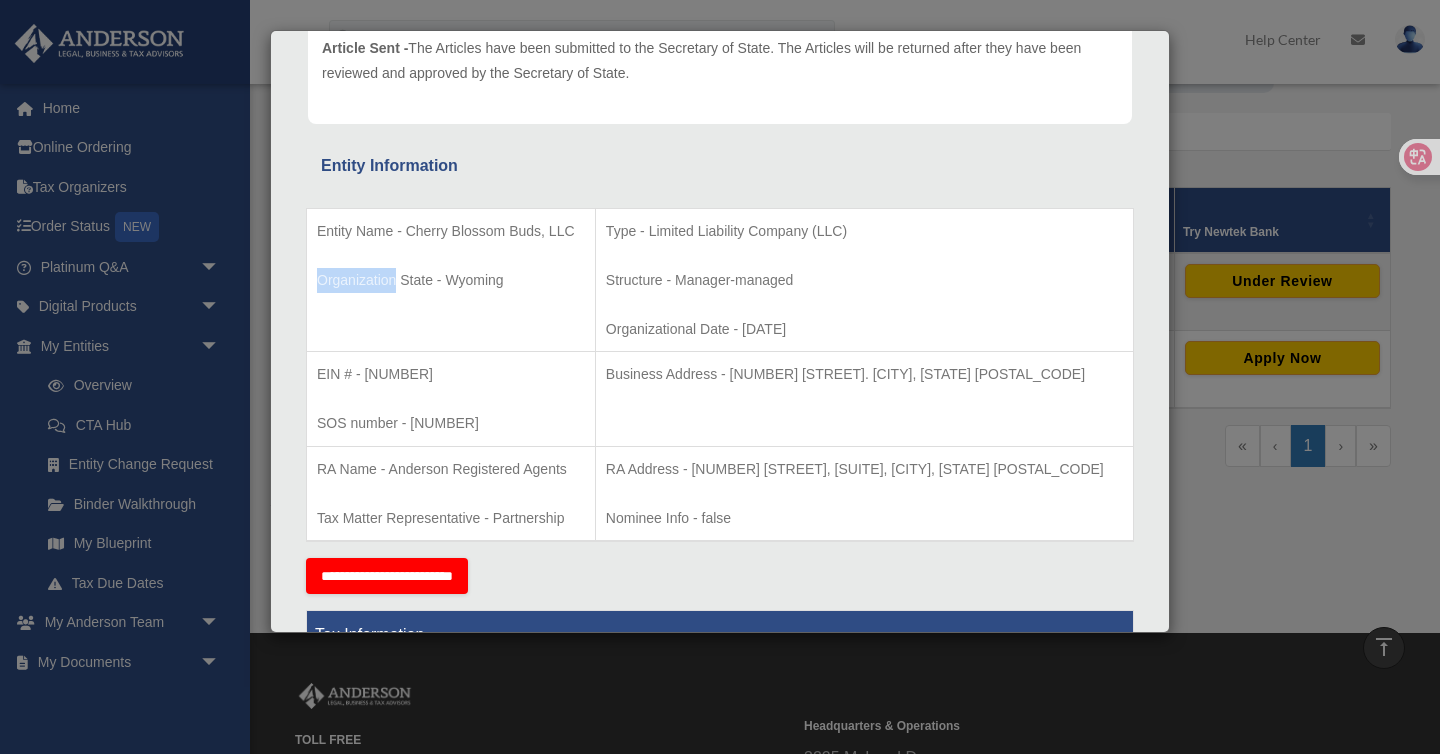 click on "Entity Name - Cherry Blossom Buds, LLC
Organization State - Wyoming" at bounding box center [451, 280] 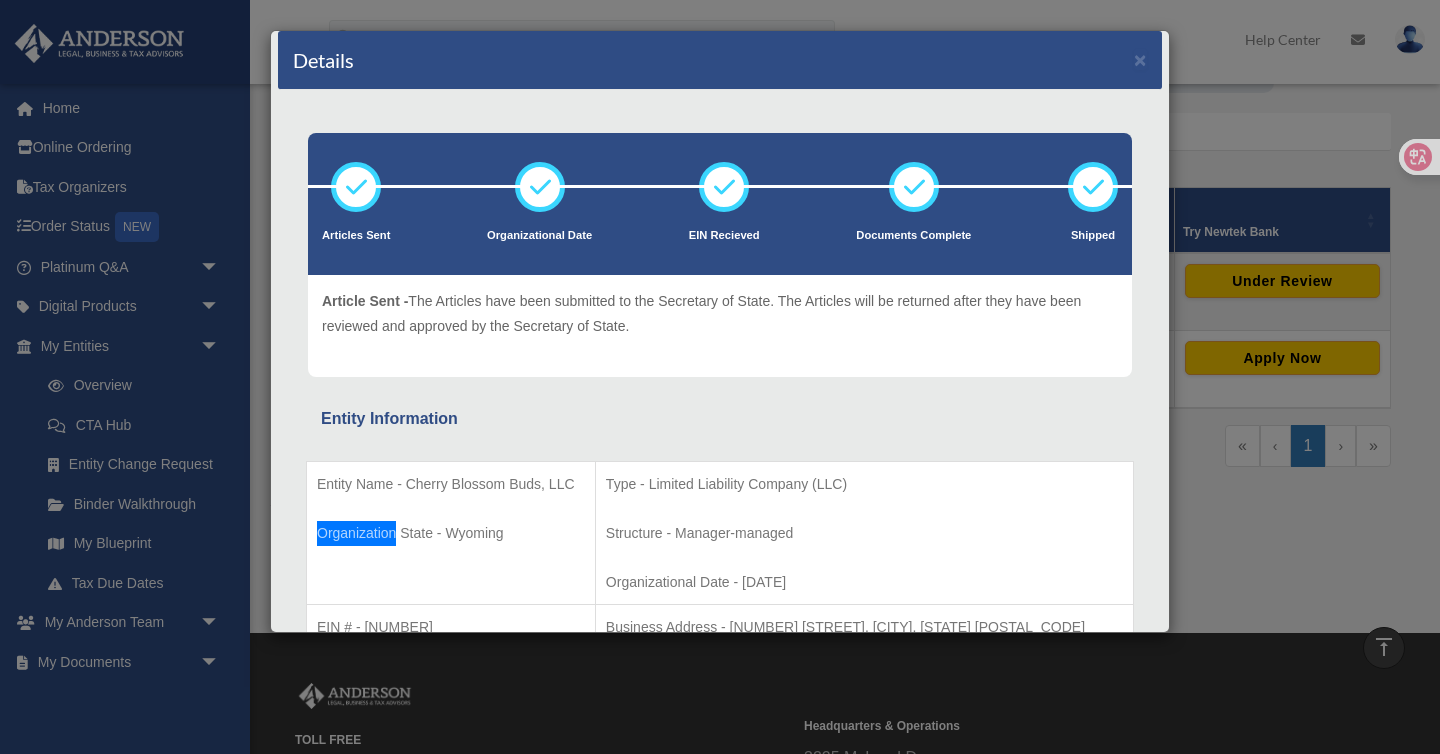 scroll, scrollTop: 0, scrollLeft: 0, axis: both 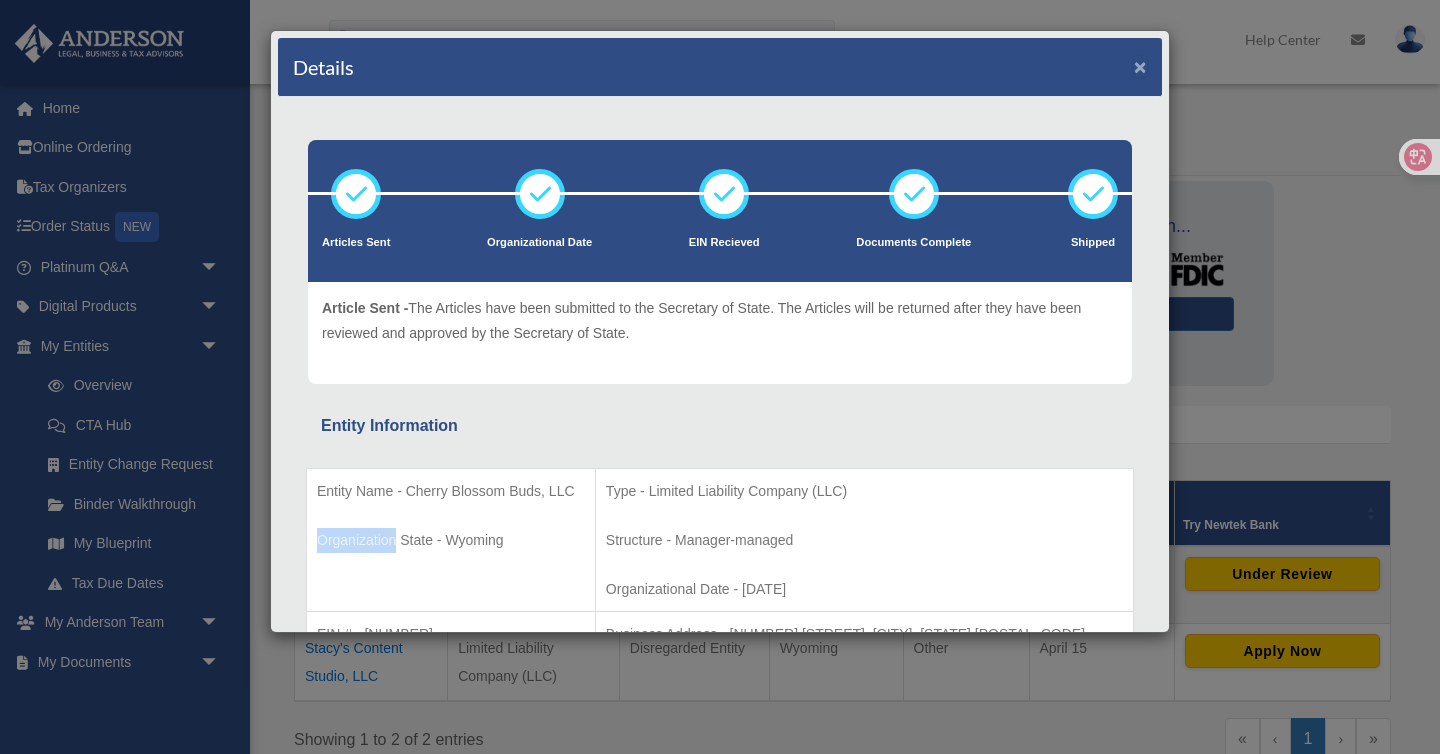 click on "×" at bounding box center (1140, 66) 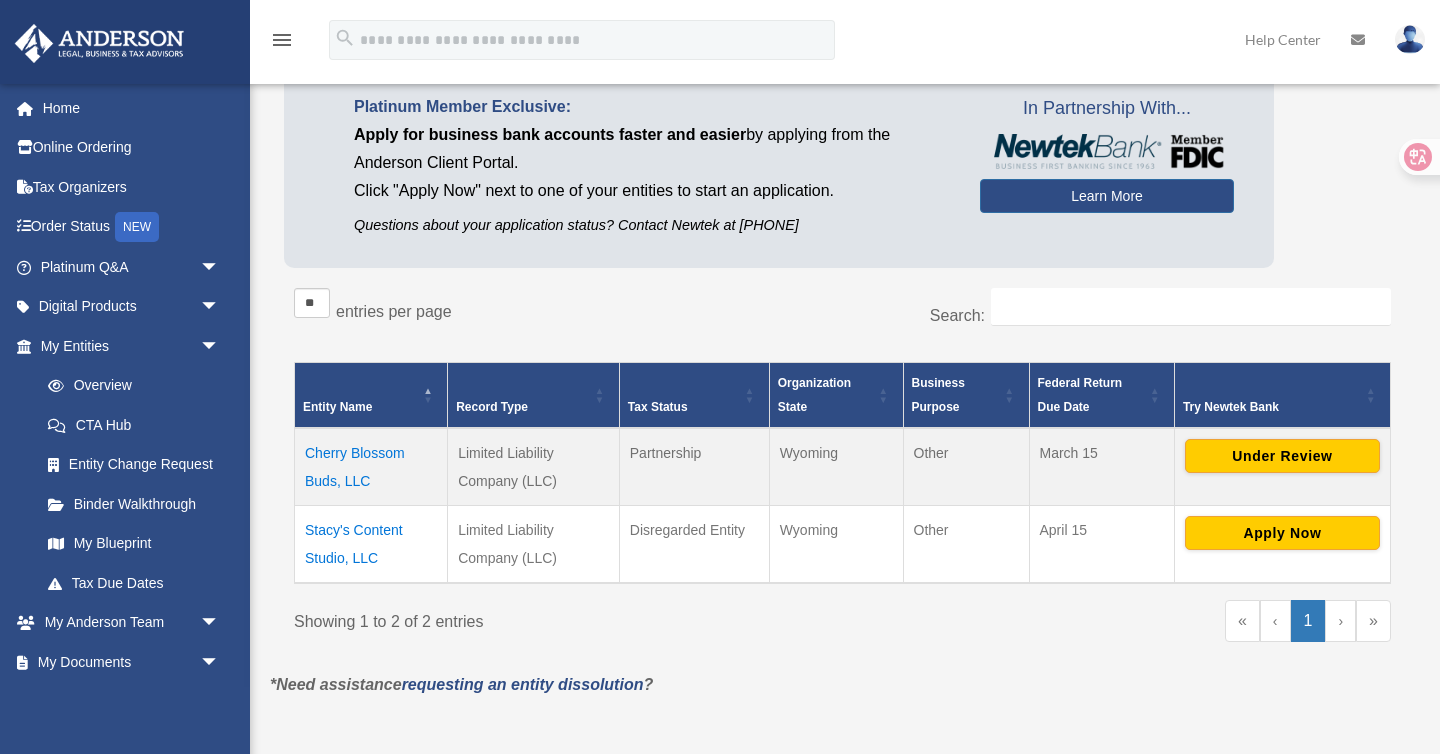 scroll, scrollTop: 150, scrollLeft: 0, axis: vertical 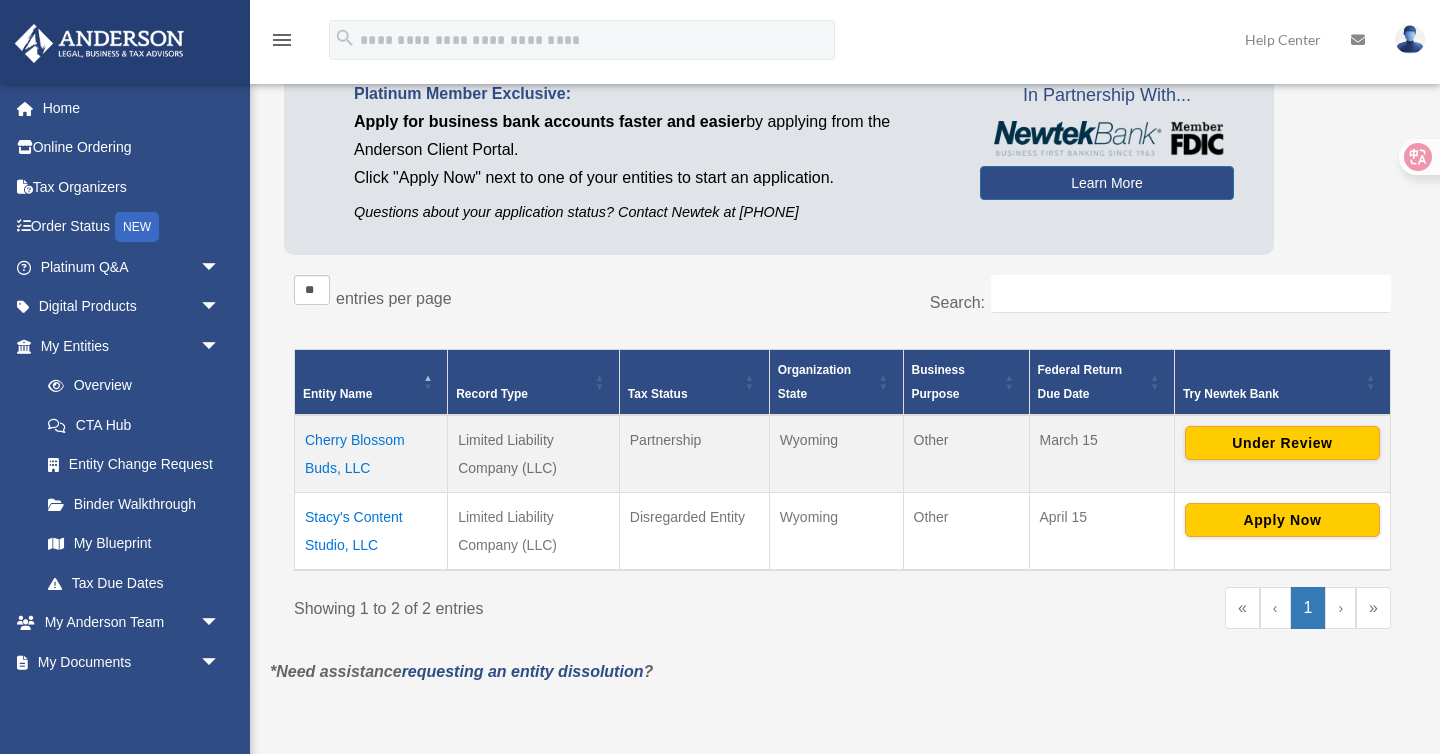 click on "Cherry Blossom Buds, LLC" at bounding box center (371, 454) 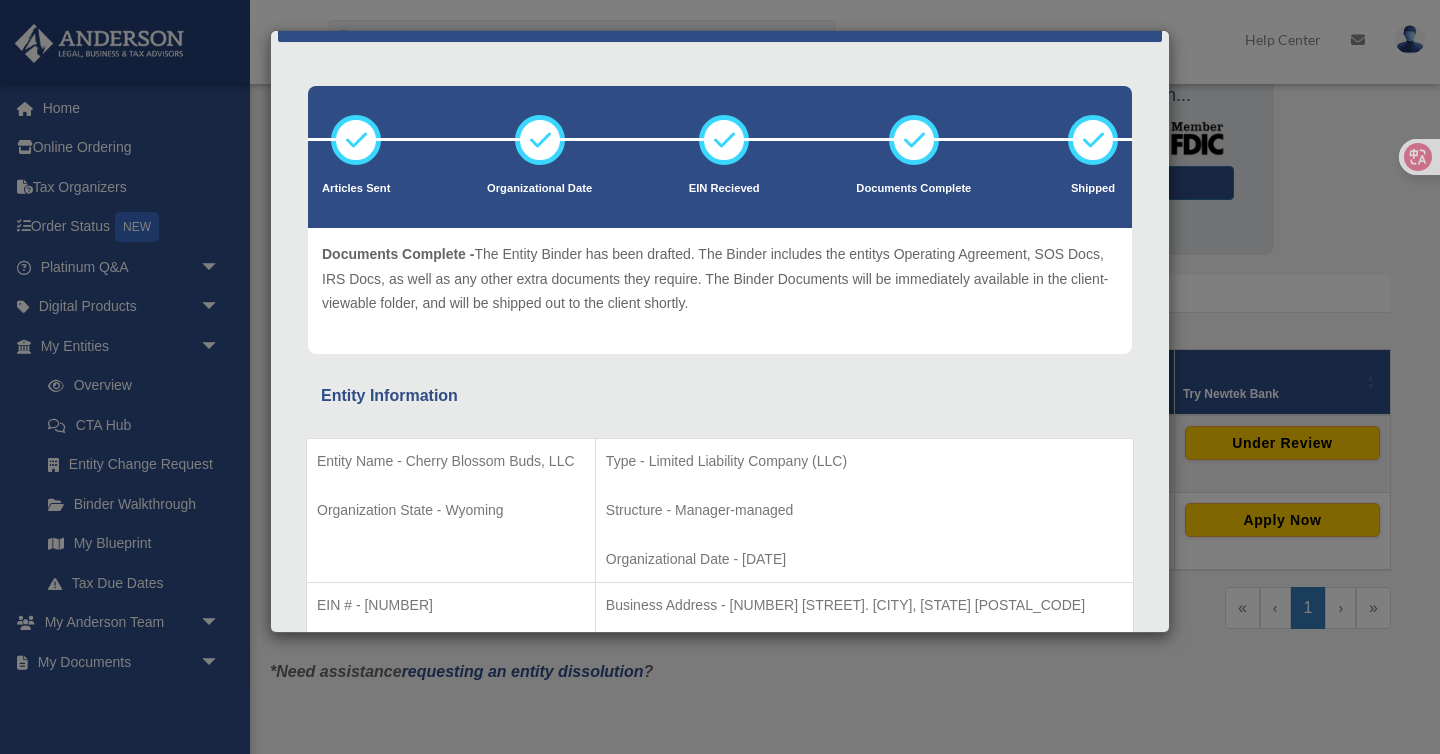 scroll, scrollTop: 59, scrollLeft: 0, axis: vertical 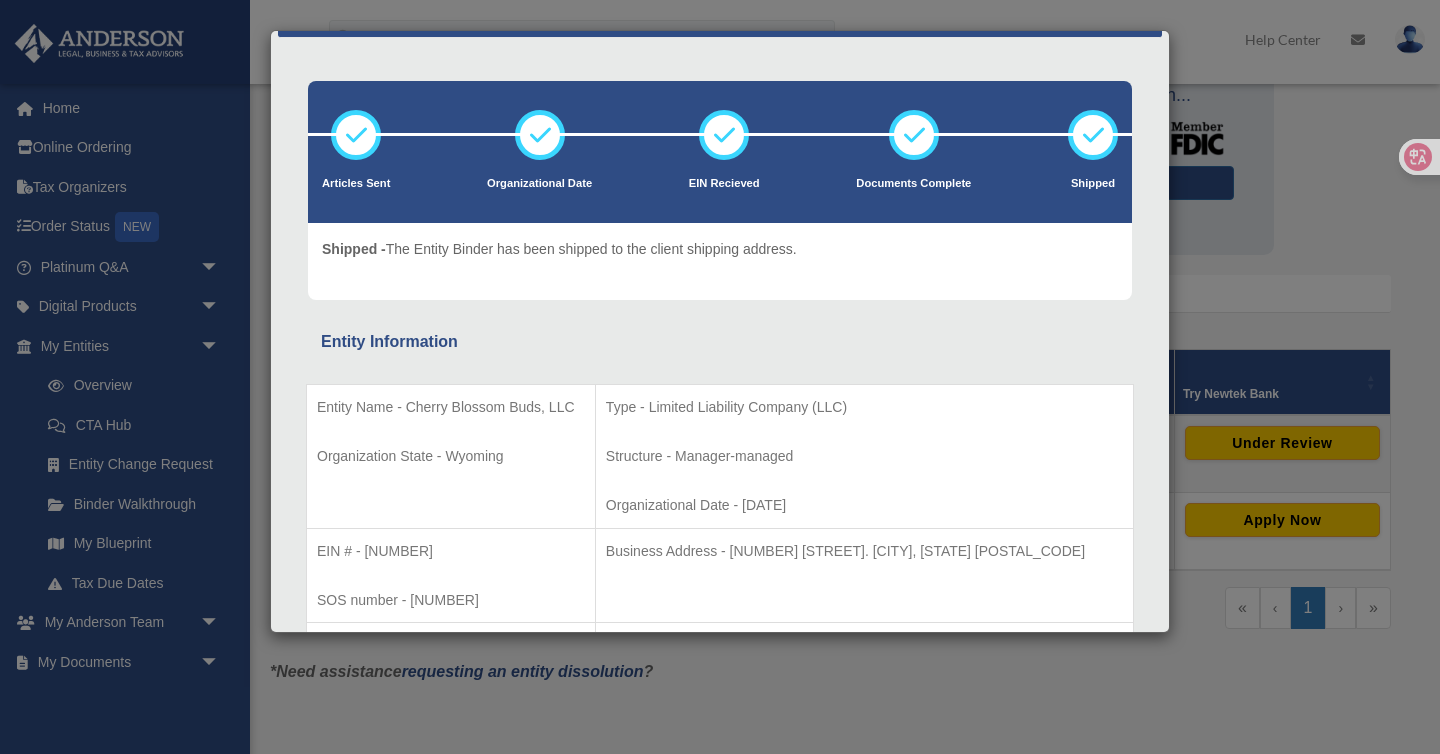 click on "Details
×
Articles Sent
Organizational Date" at bounding box center [720, 377] 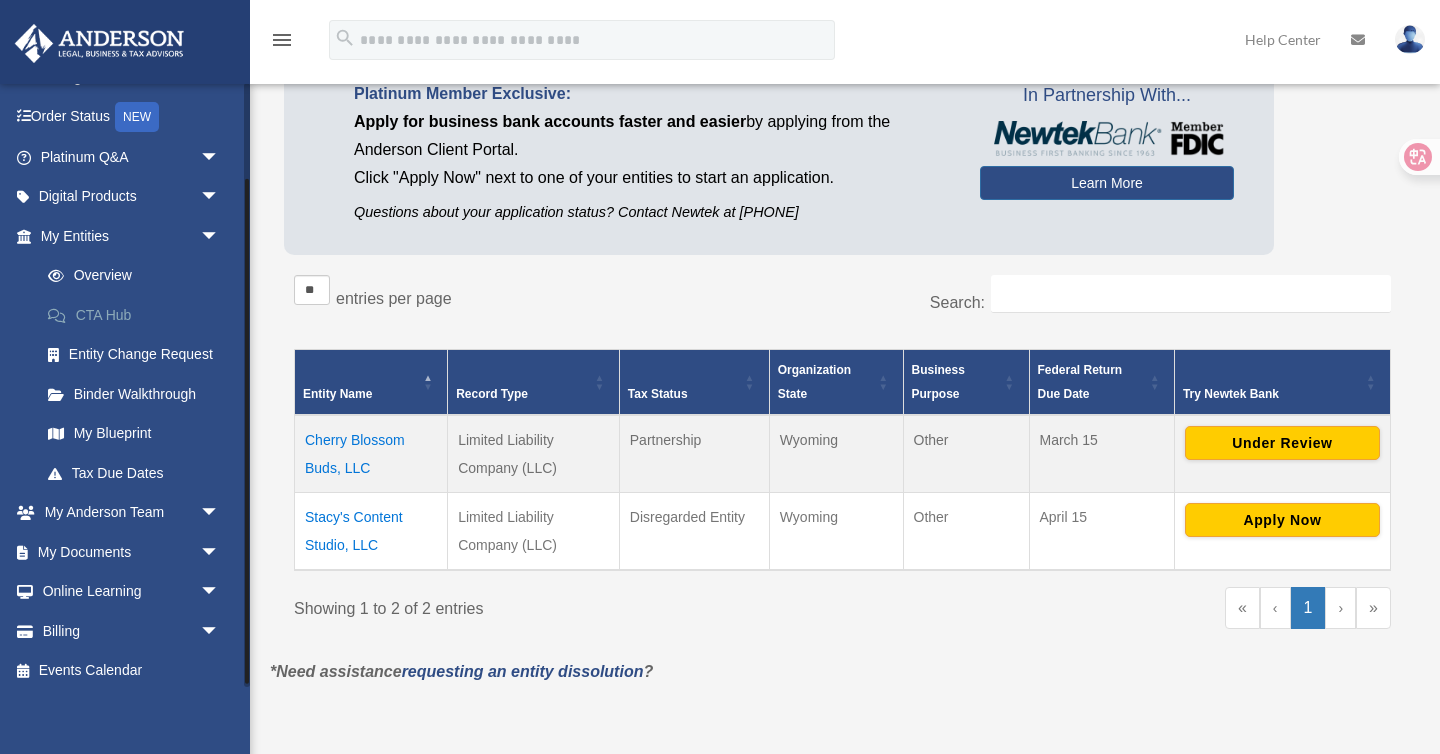 scroll, scrollTop: 118, scrollLeft: 0, axis: vertical 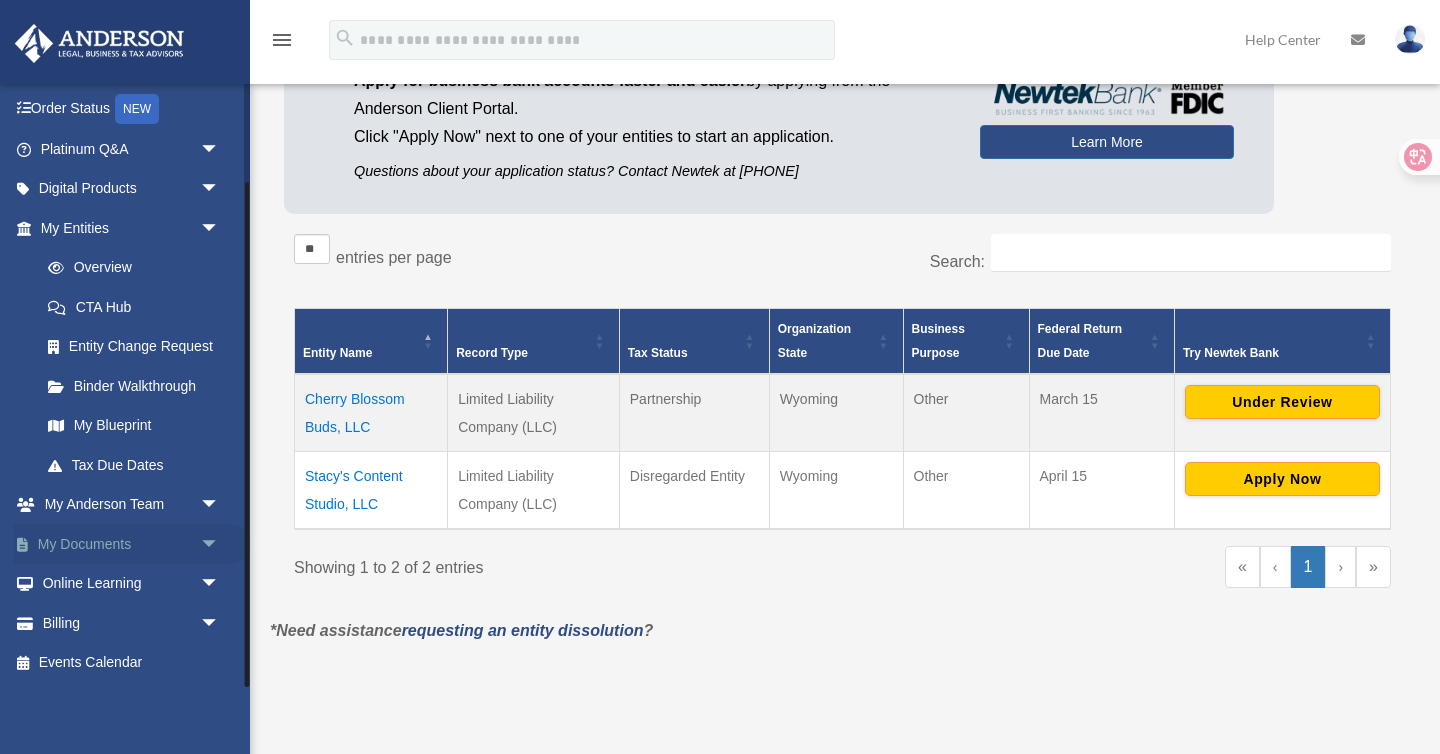 click on "My Documents arrow_drop_down" at bounding box center (132, 544) 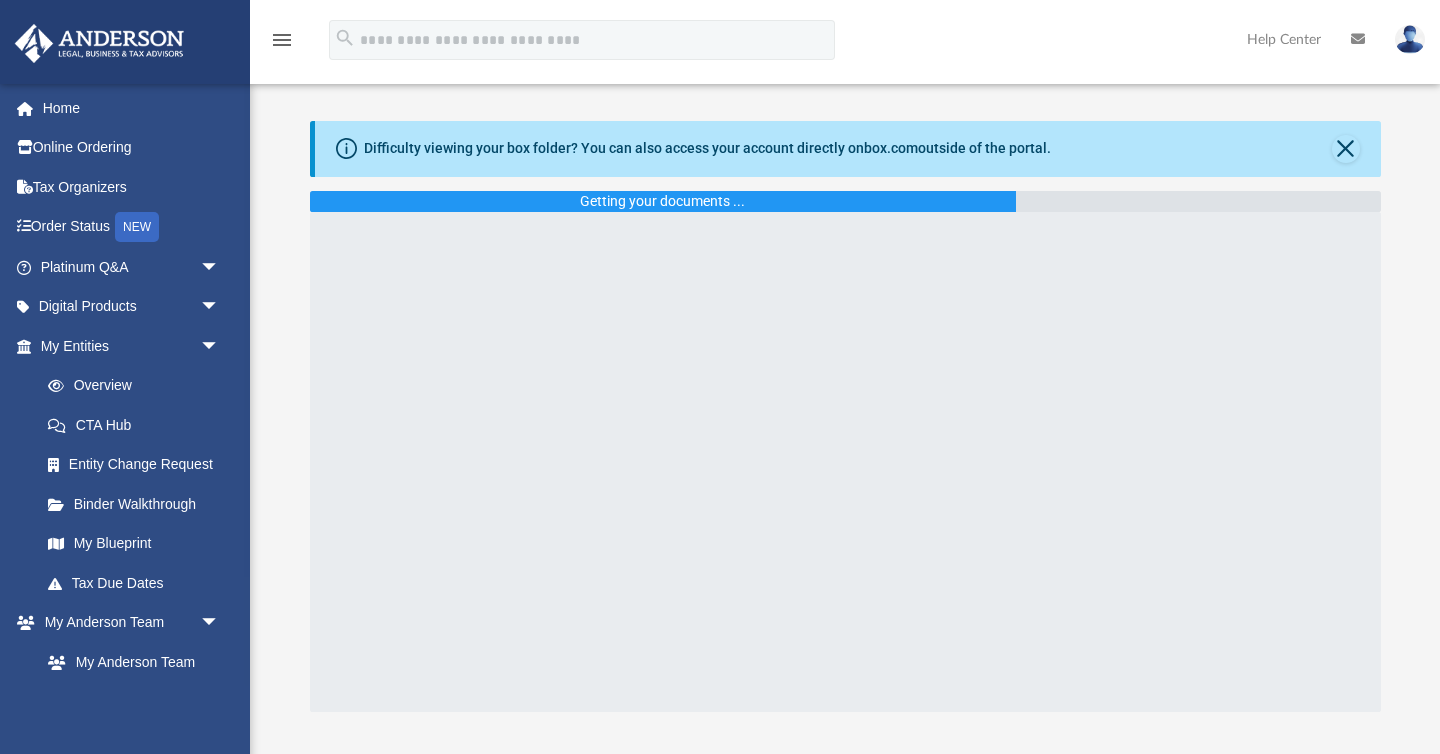 scroll, scrollTop: 0, scrollLeft: 0, axis: both 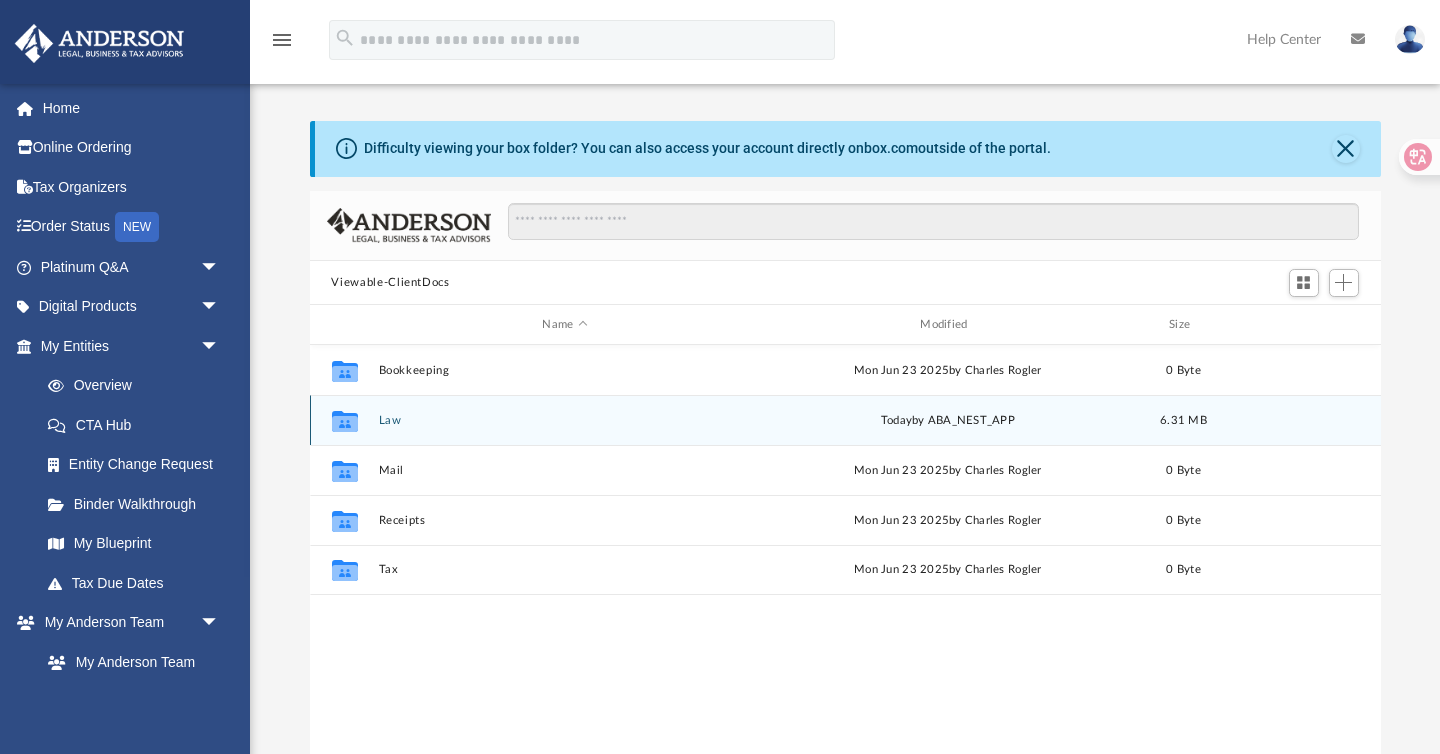 click 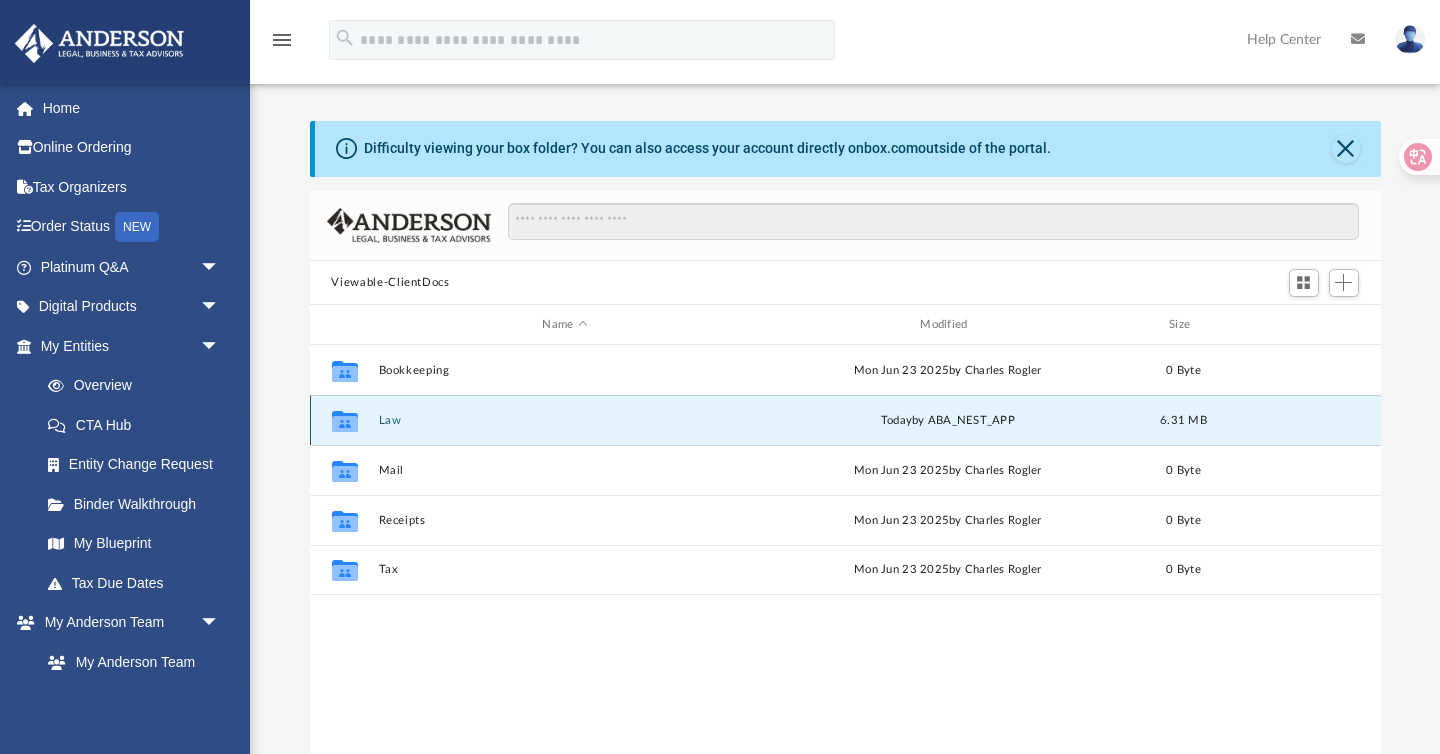 click on "Law" at bounding box center (565, 420) 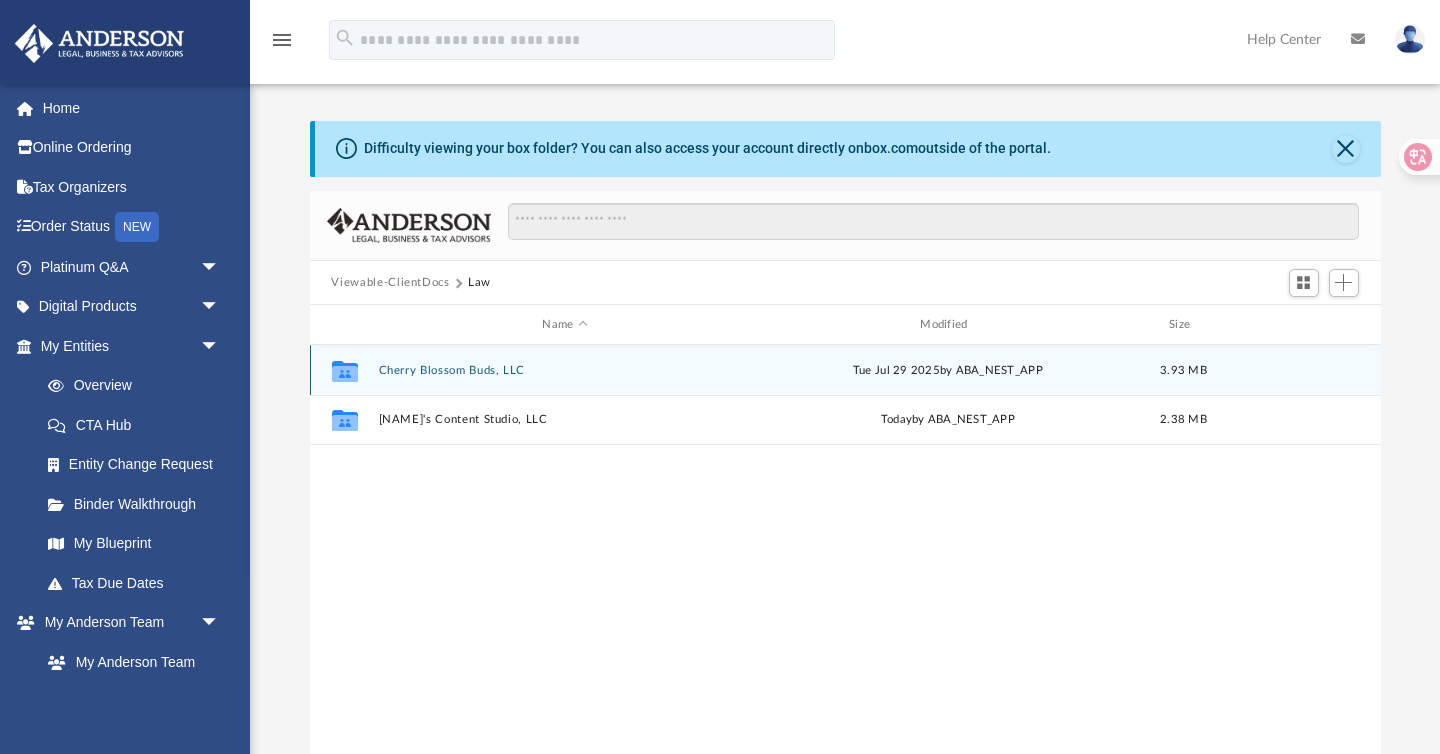click on "Cherry Blossom Buds, LLC" at bounding box center [565, 370] 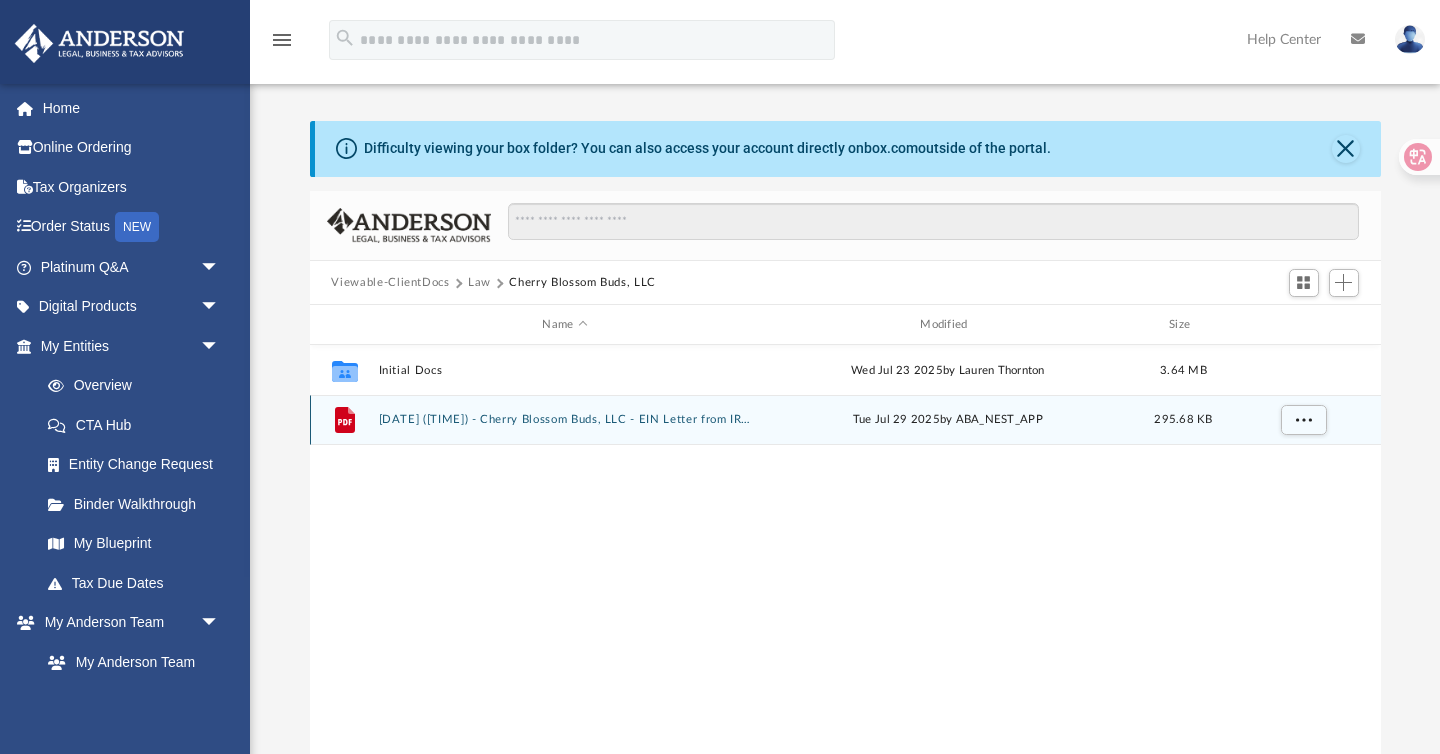 click on "2025.07.29 (11:49:39) - Cherry Blossom Buds, LLC - EIN Letter from IRS.pdf" at bounding box center (565, 420) 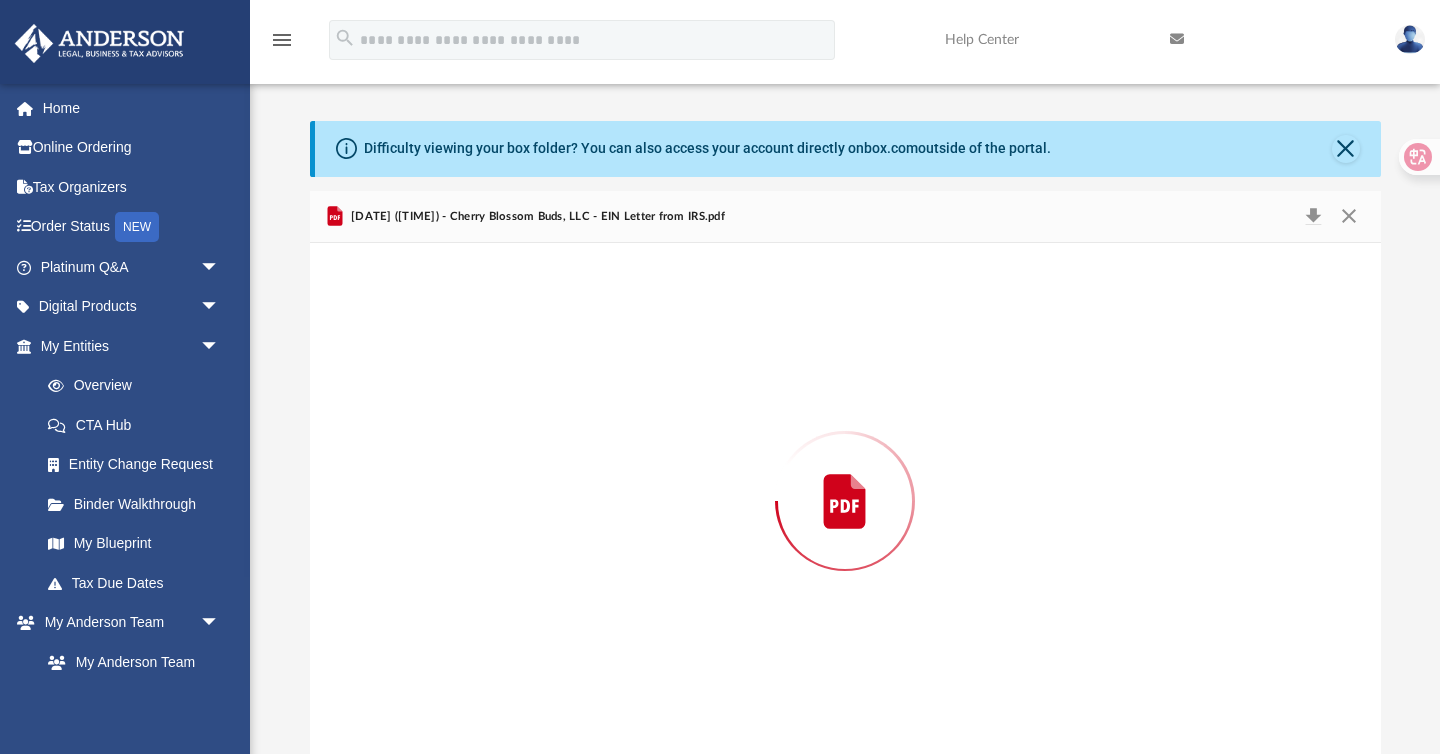 scroll, scrollTop: 5, scrollLeft: 0, axis: vertical 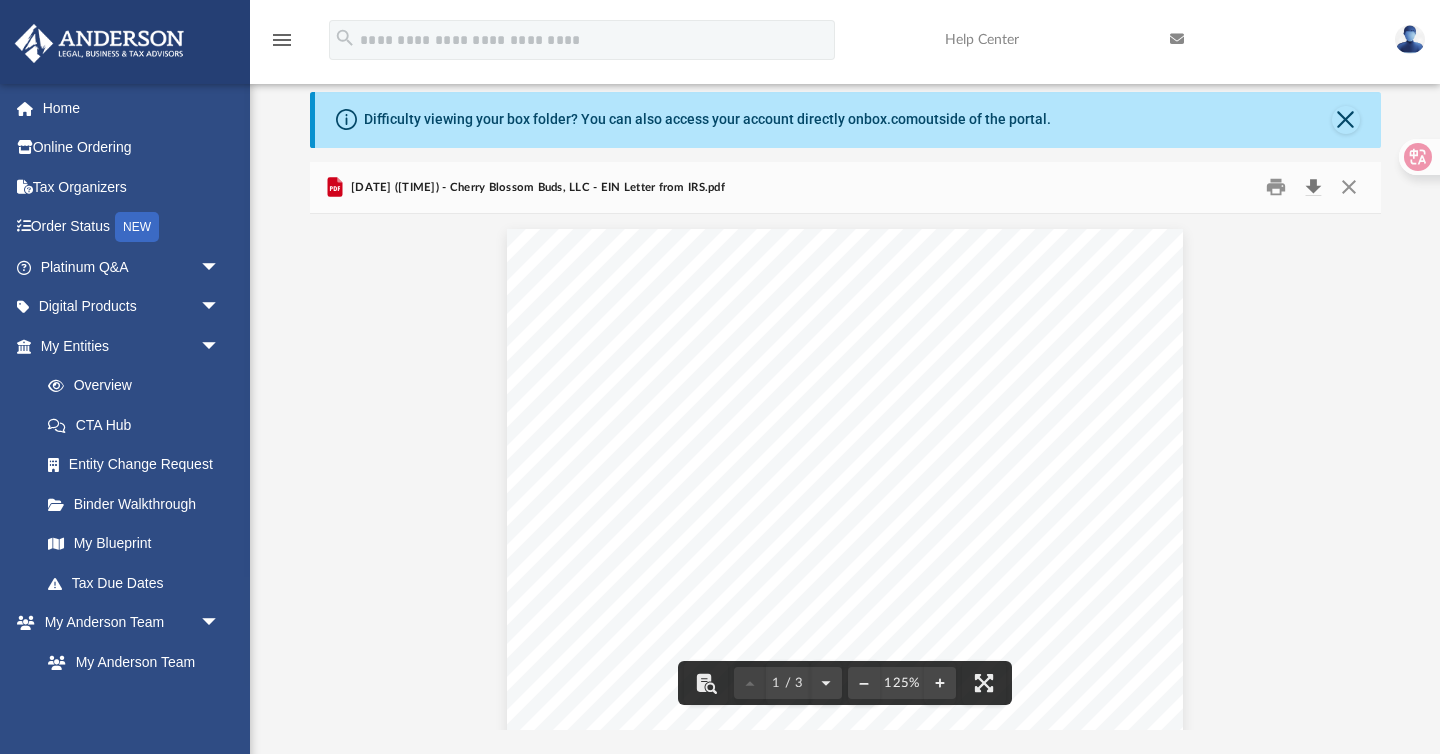 click at bounding box center [1314, 187] 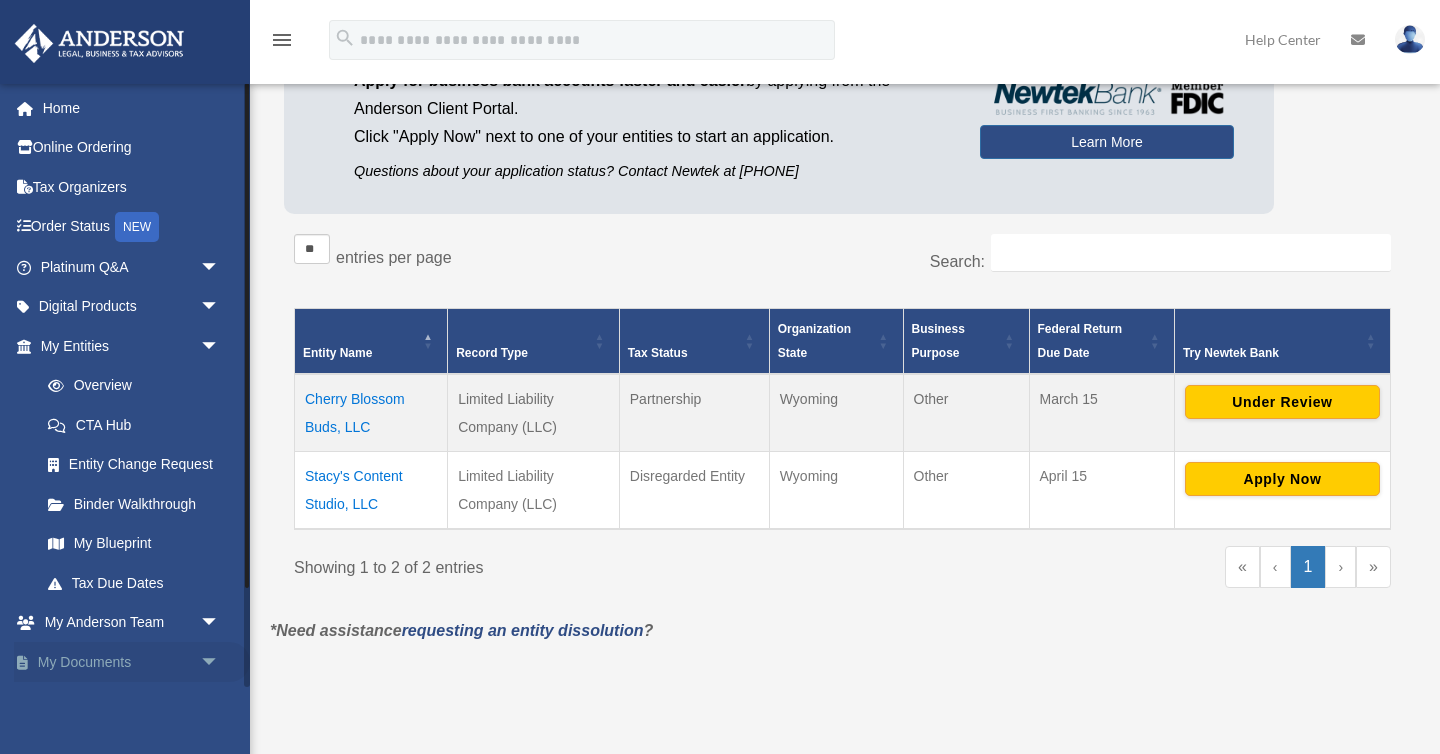scroll, scrollTop: 226, scrollLeft: 0, axis: vertical 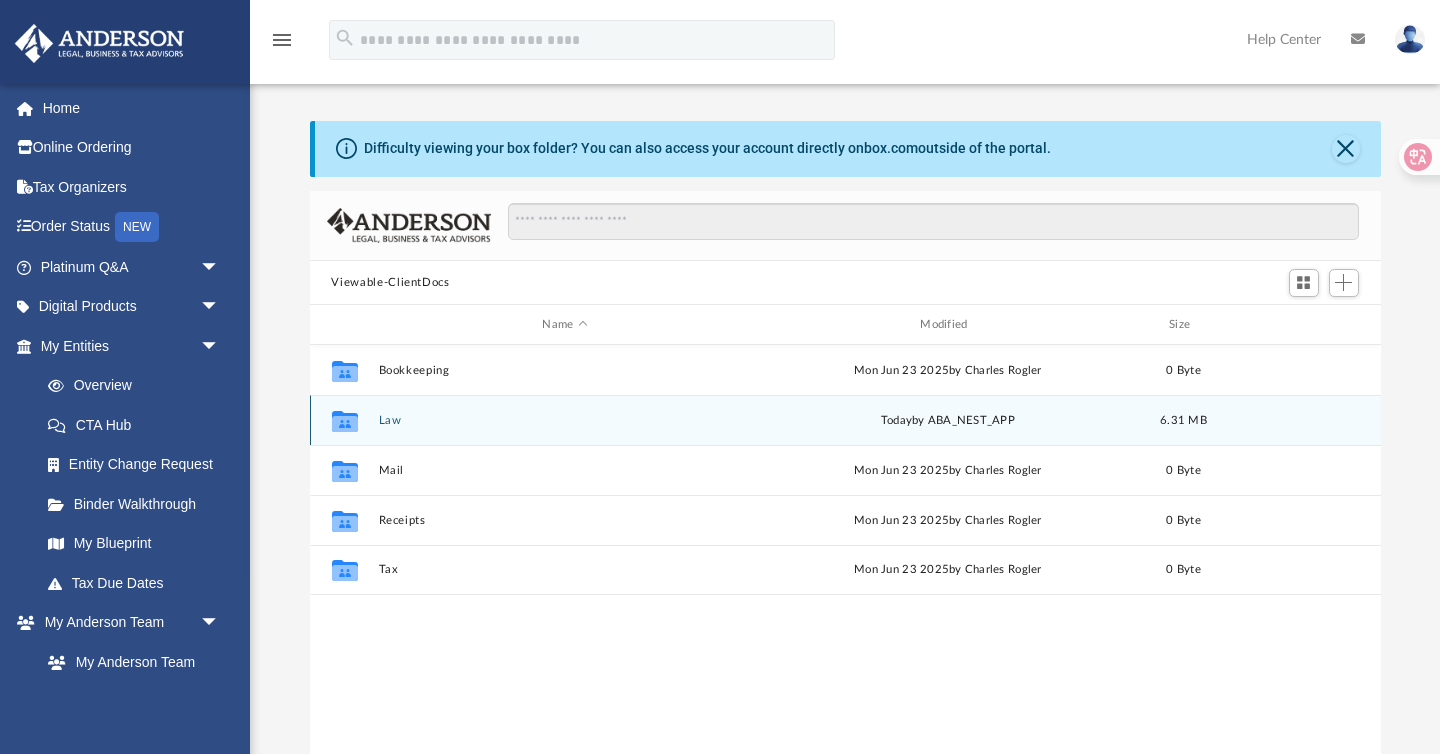 click on "Law" at bounding box center (565, 420) 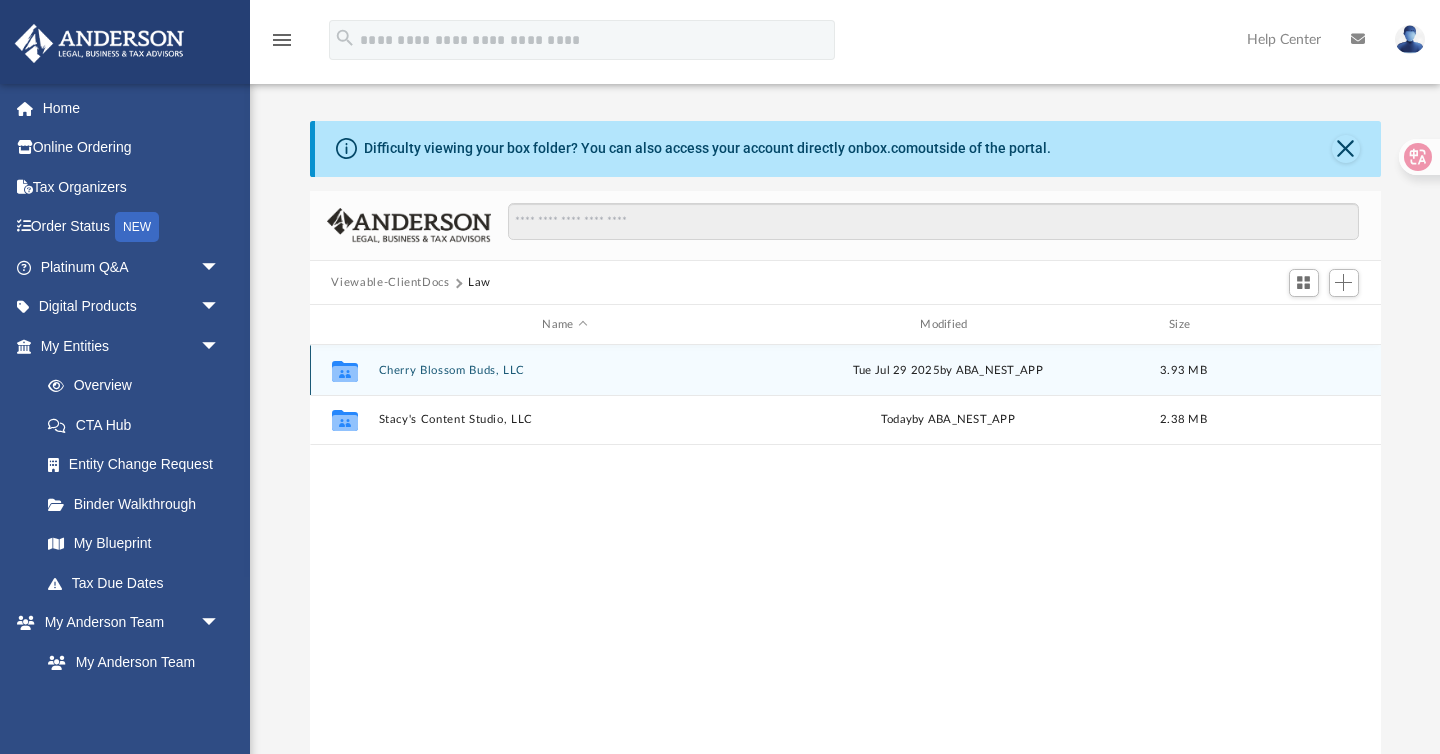 click on "Cherry Blossom Buds, LLC" at bounding box center (565, 370) 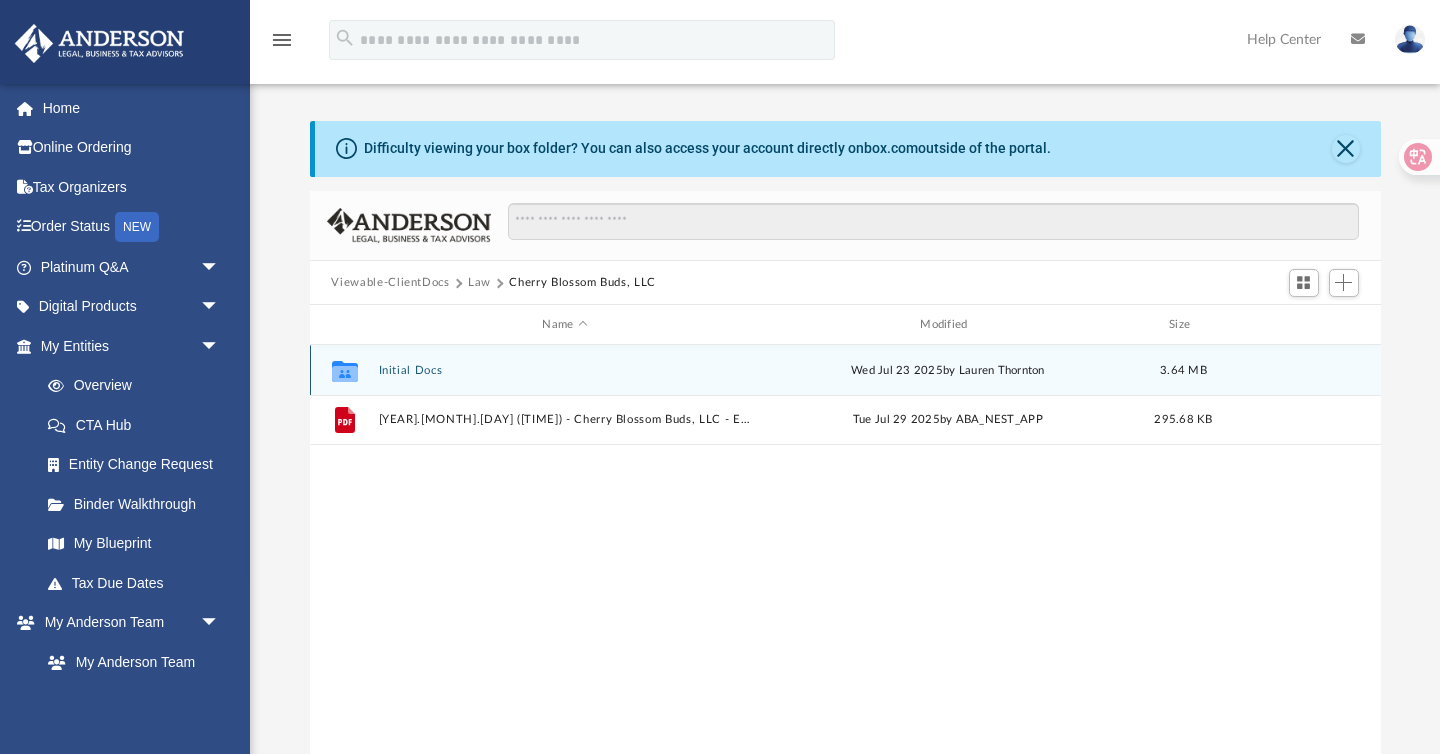 click on "Initial Docs" at bounding box center (565, 370) 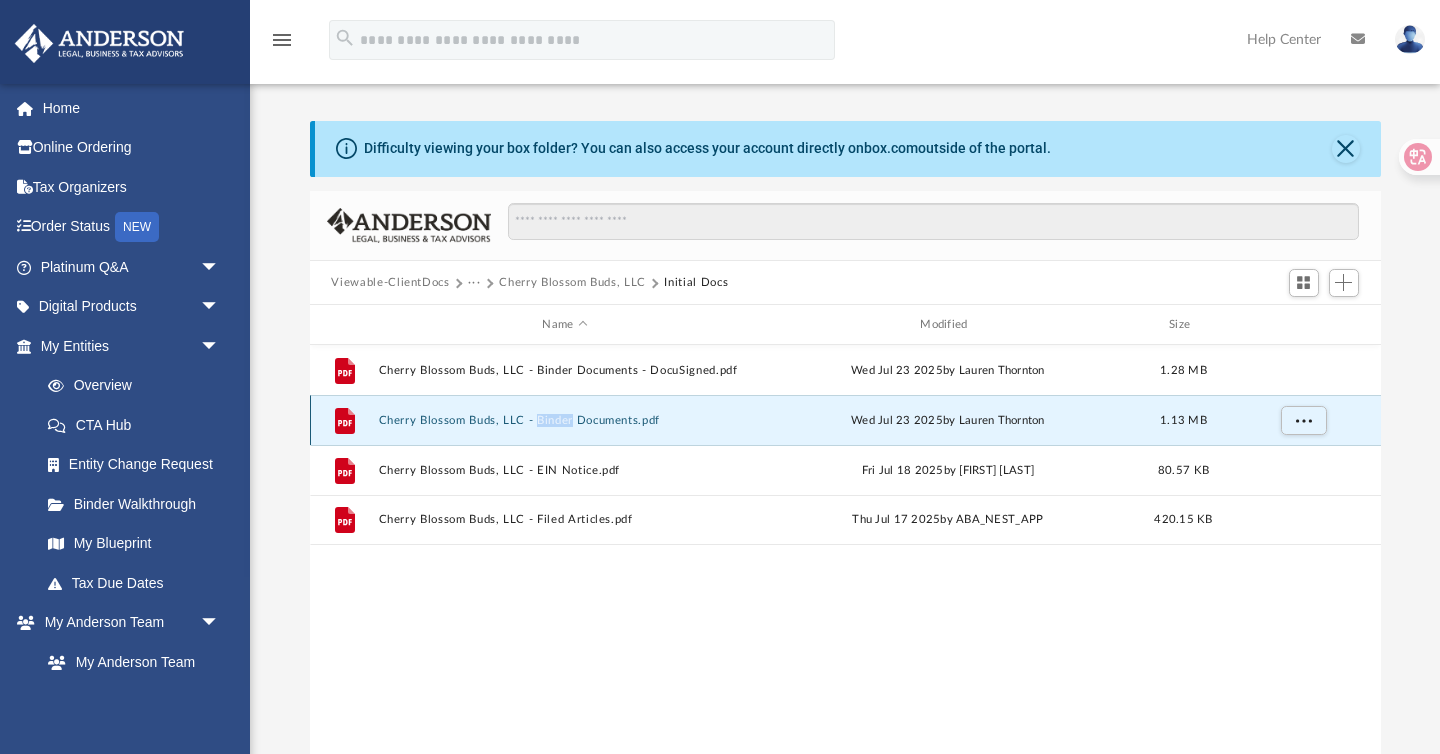click on "Cherry Blossom Buds, LLC - Binder Documents.pdf" at bounding box center (565, 420) 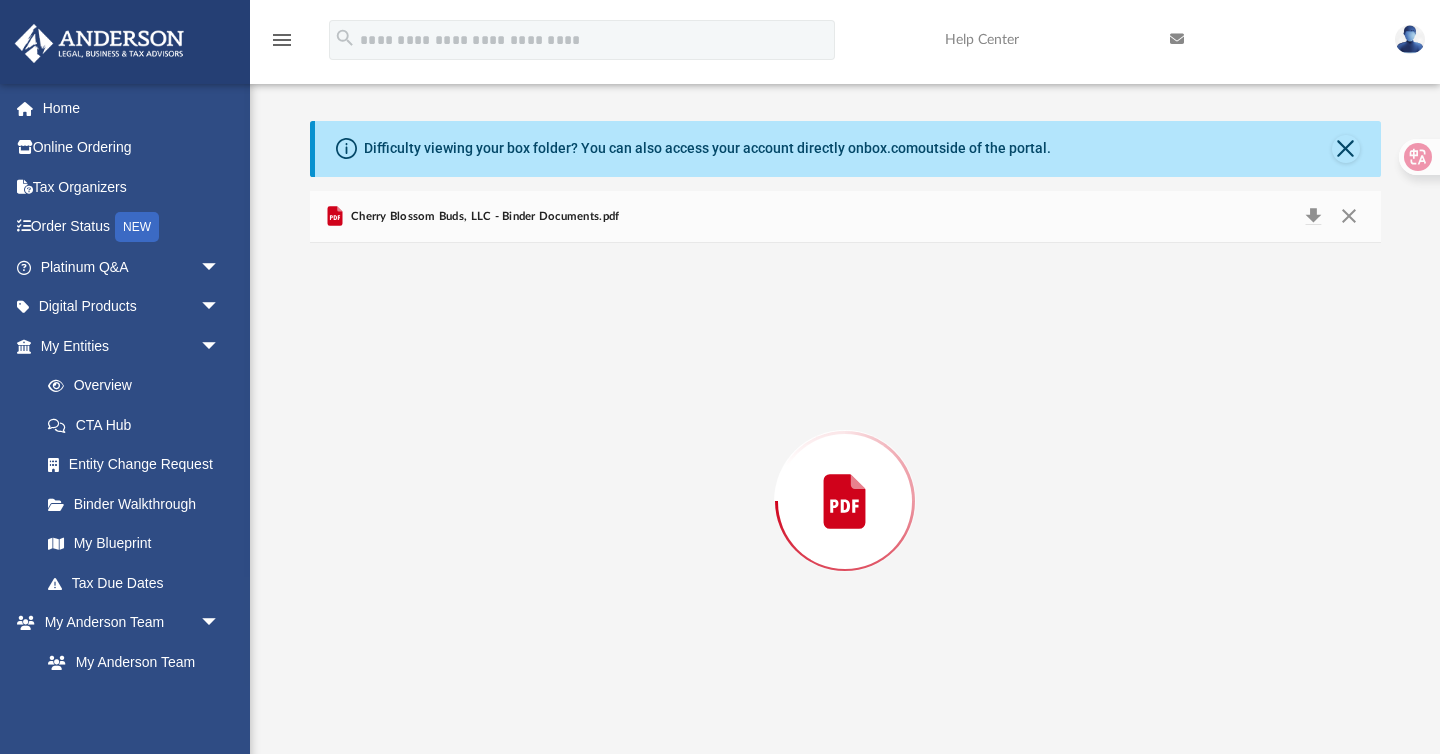 scroll, scrollTop: 5, scrollLeft: 0, axis: vertical 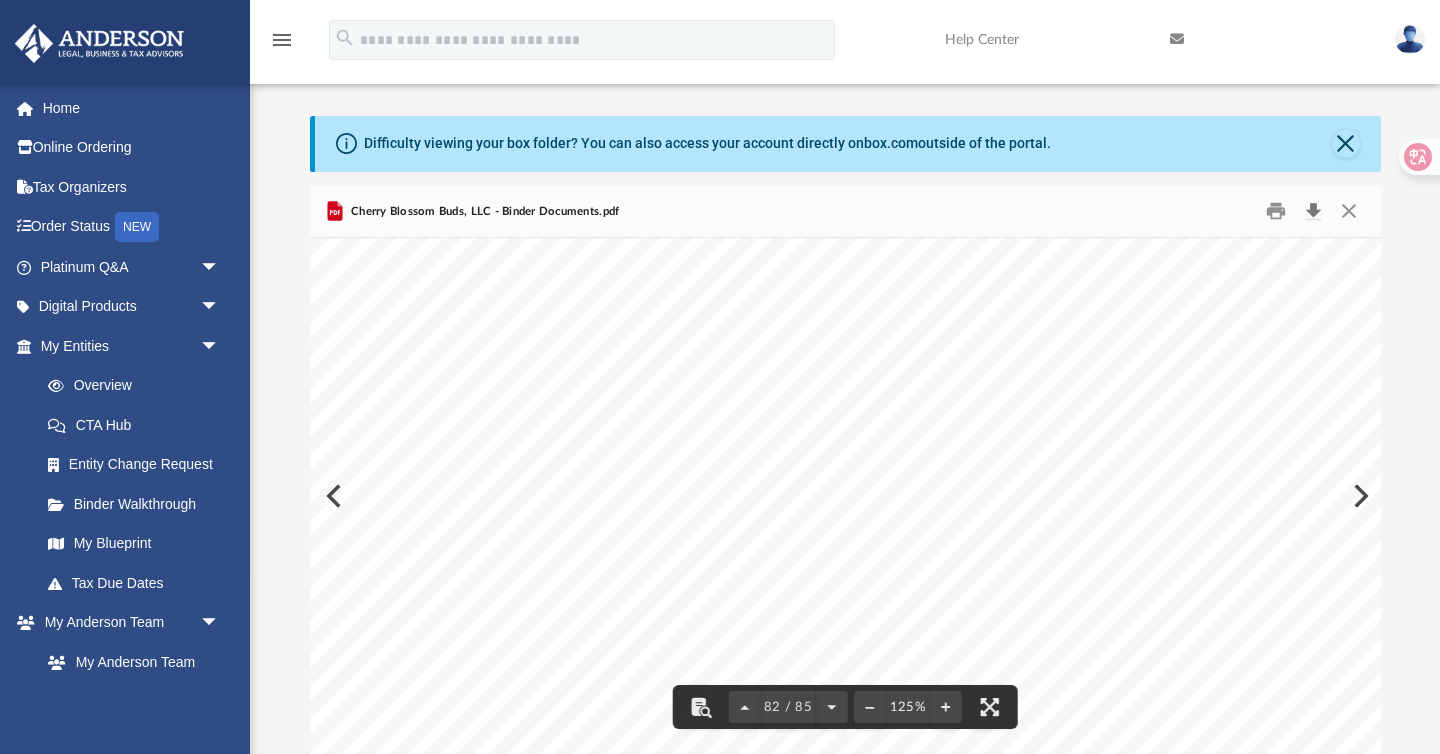 click at bounding box center (1314, 211) 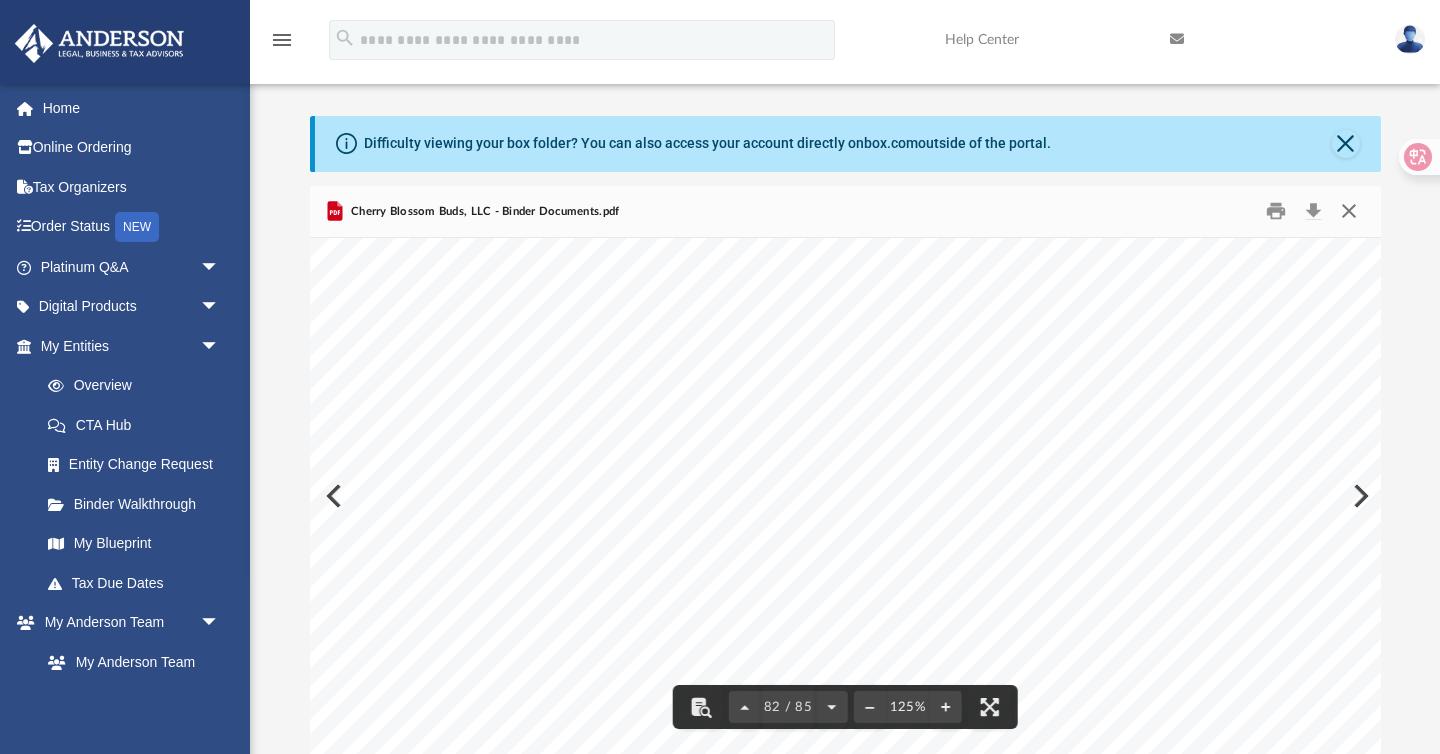 click at bounding box center (1349, 211) 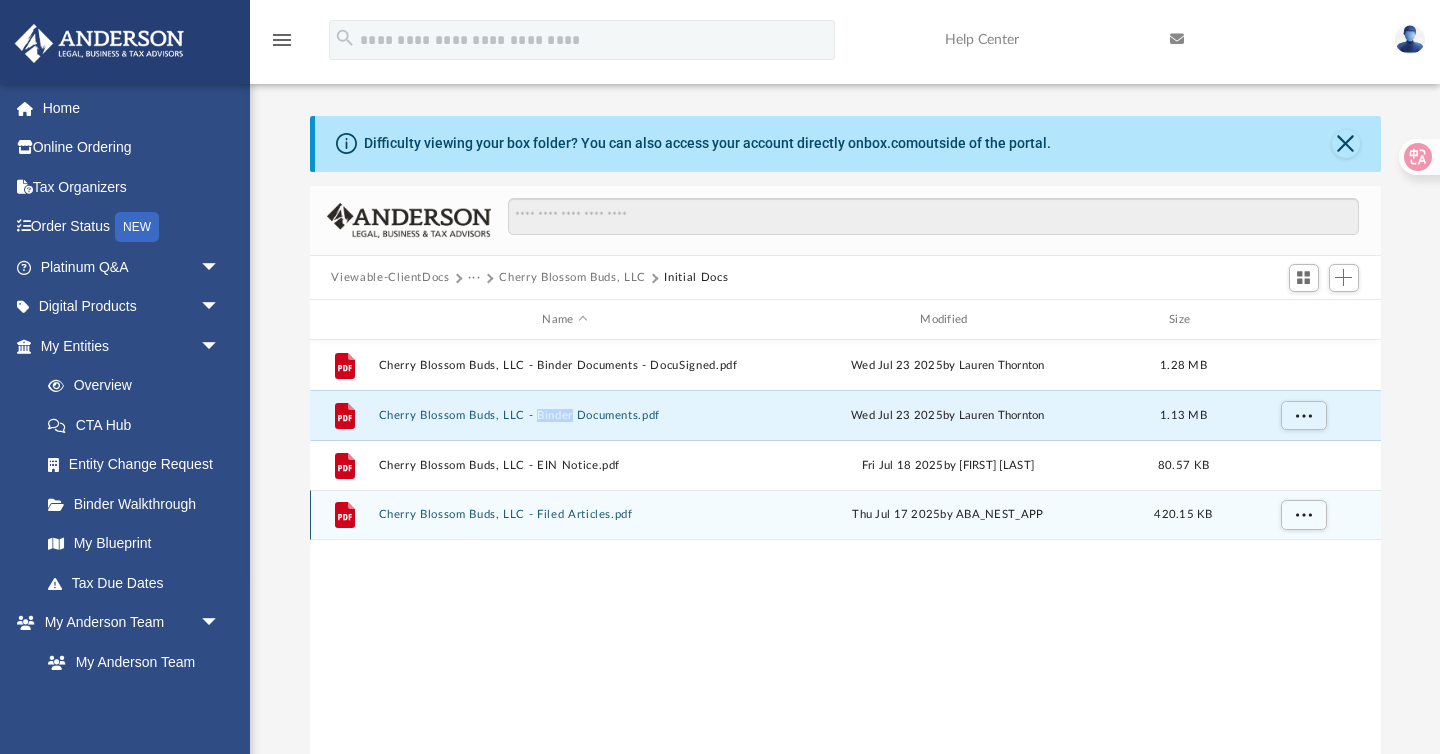 click on "Cherry Blossom Buds, LLC - Filed Articles.pdf" at bounding box center [565, 515] 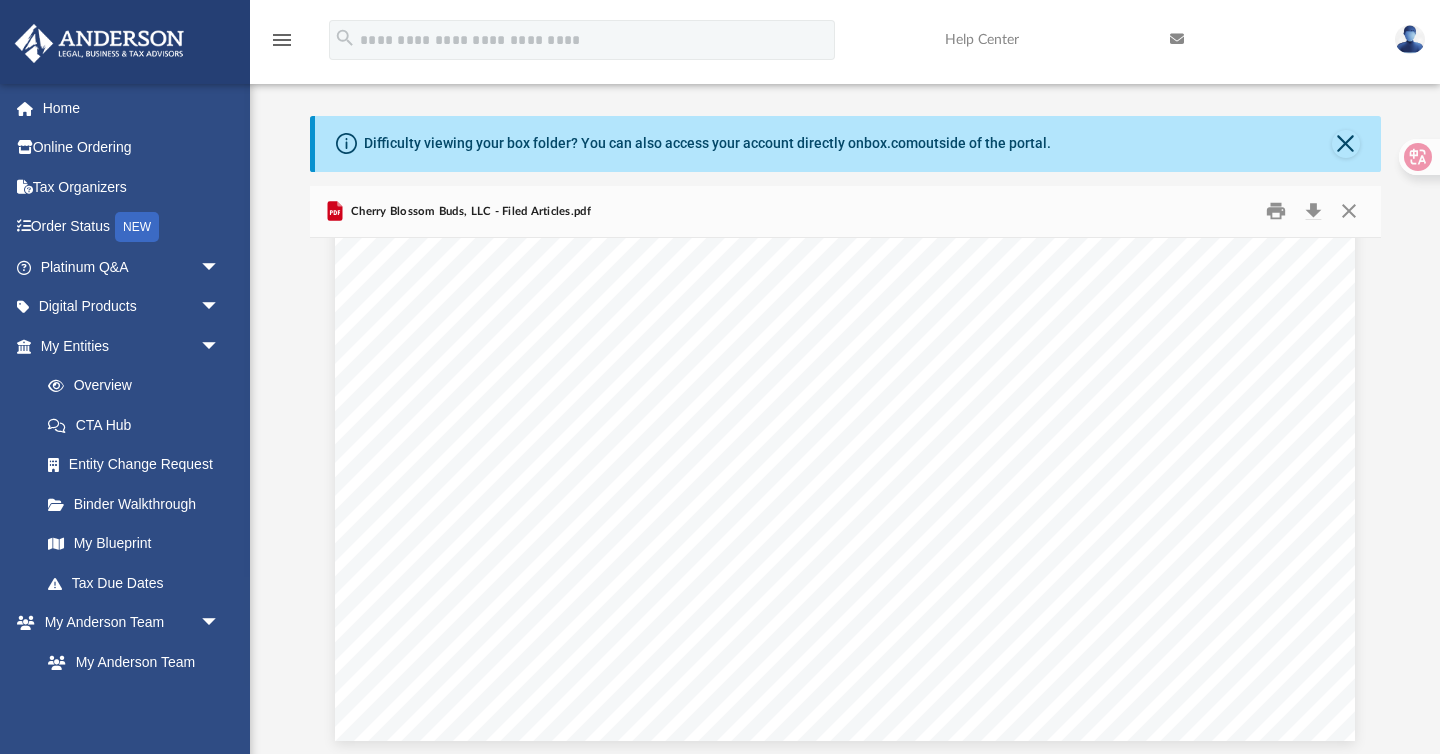 scroll, scrollTop: 4883, scrollLeft: 0, axis: vertical 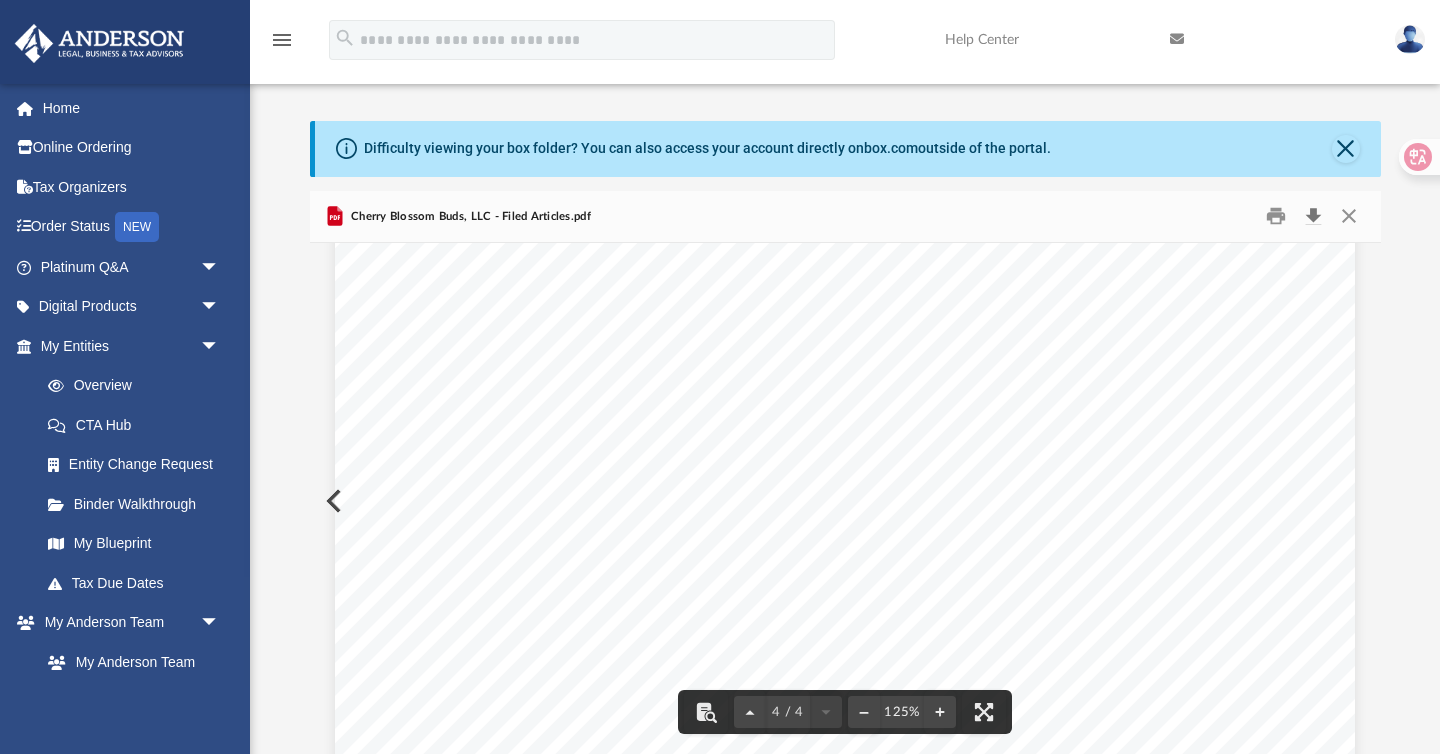click at bounding box center (1314, 216) 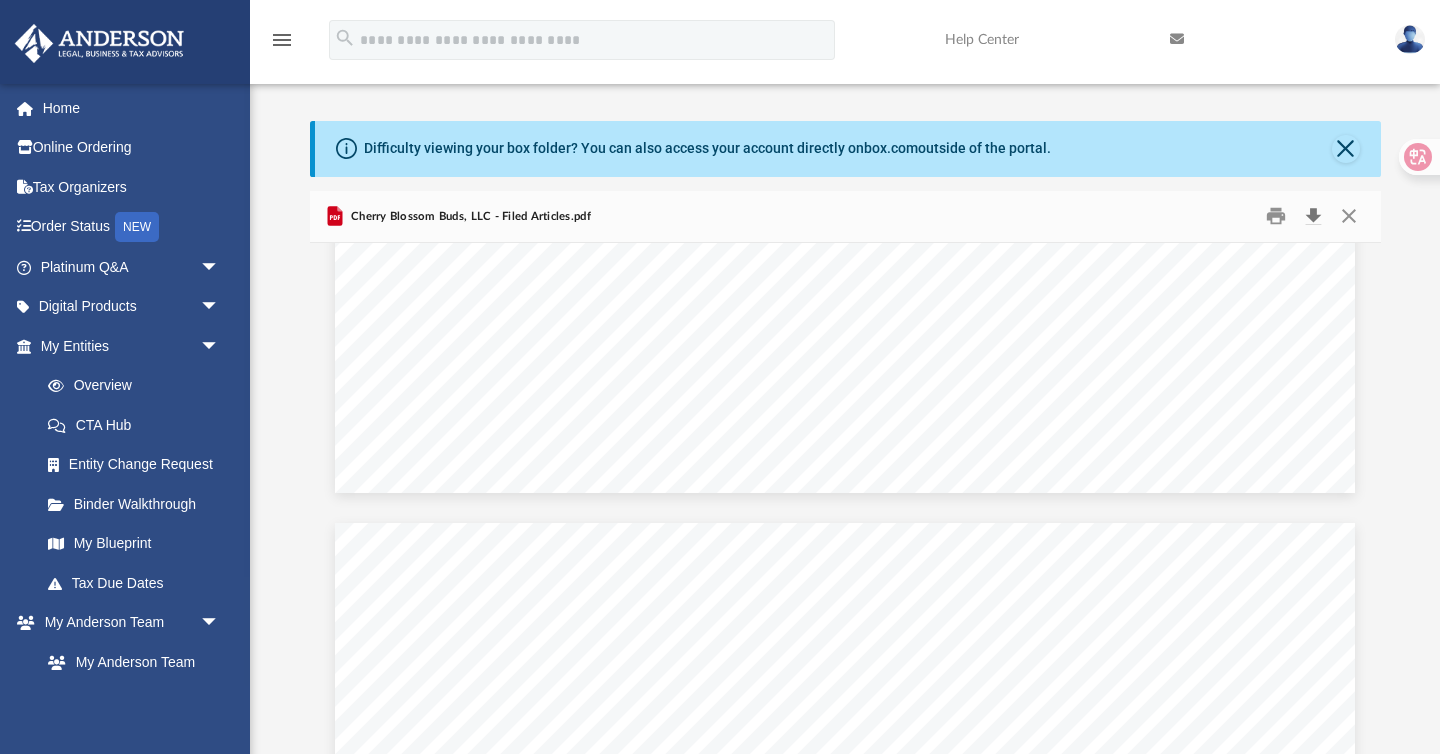 scroll, scrollTop: 2101, scrollLeft: 0, axis: vertical 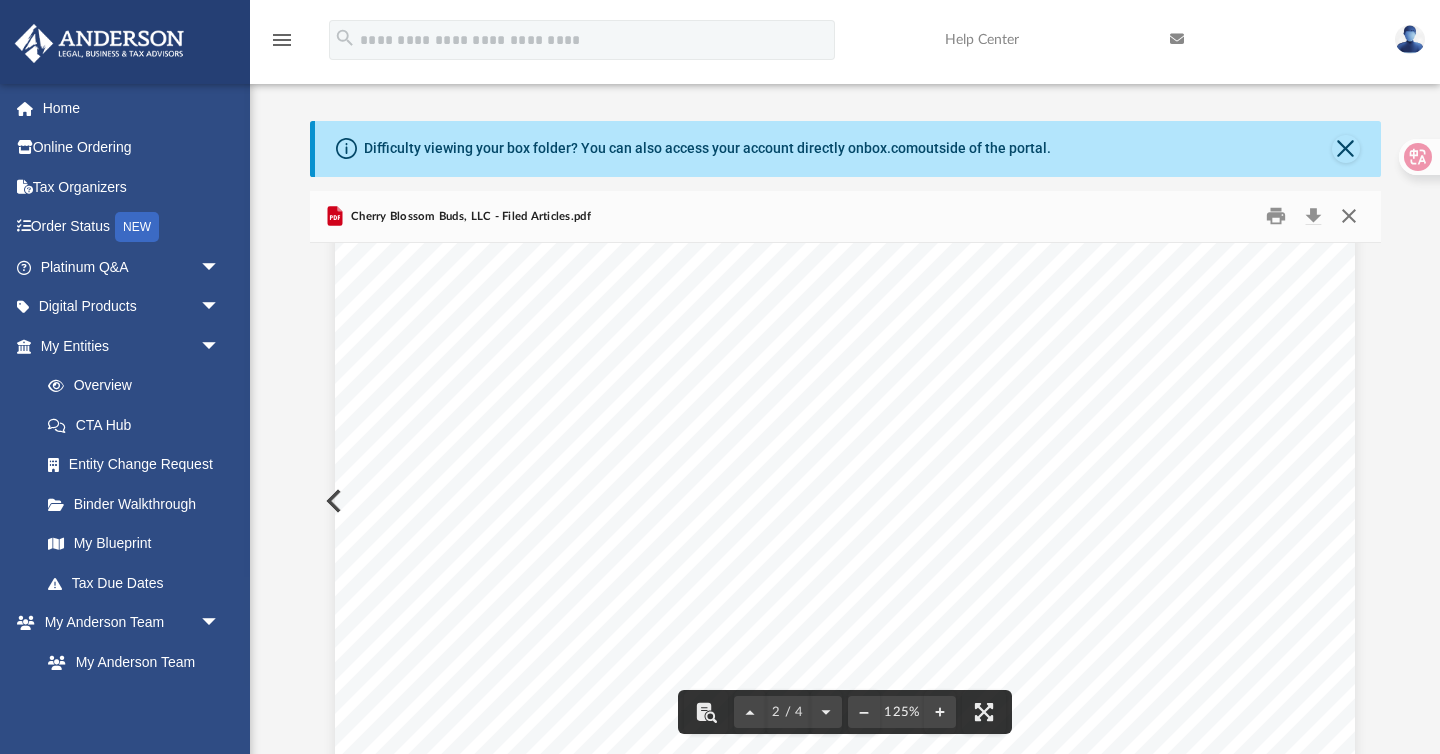 click at bounding box center (1349, 216) 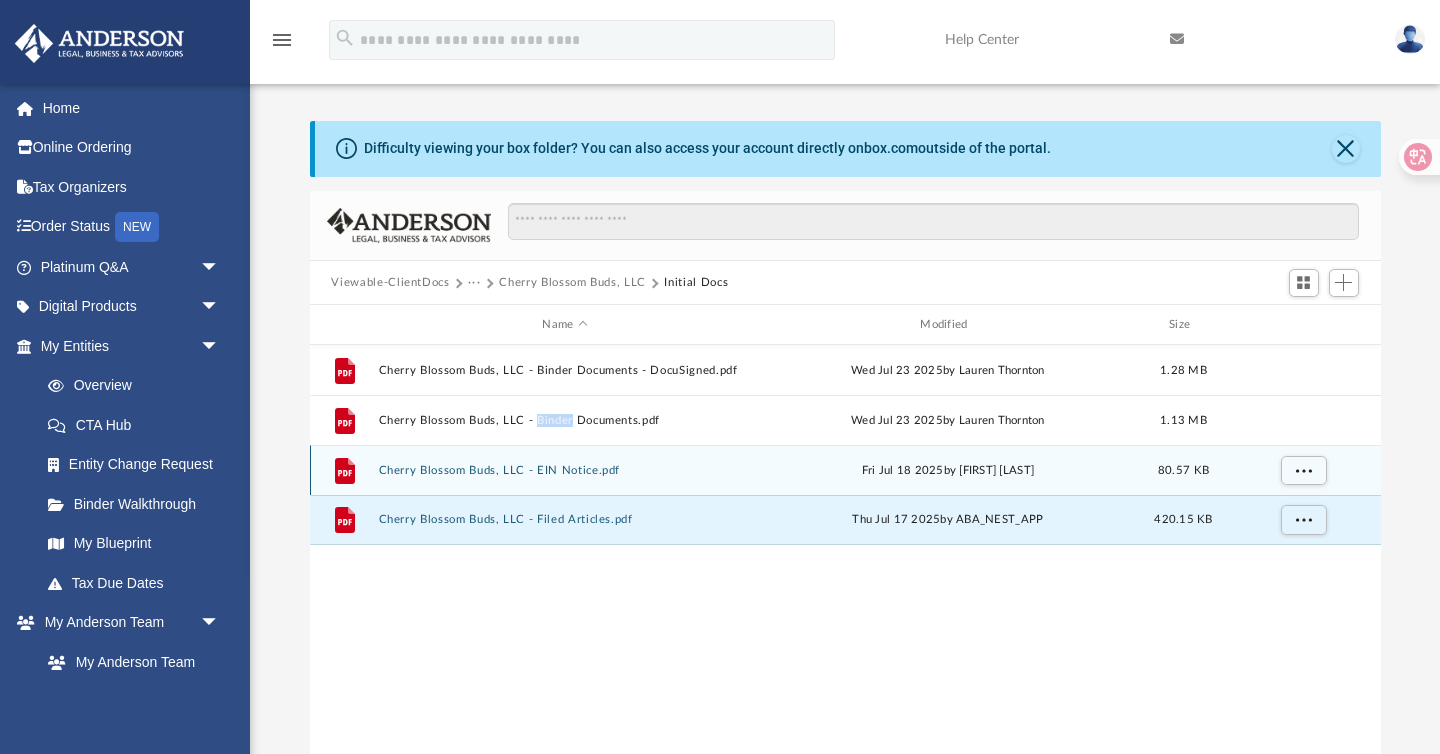 click on "Cherry Blossom Buds, LLC - EIN Notice.pdf" at bounding box center [565, 470] 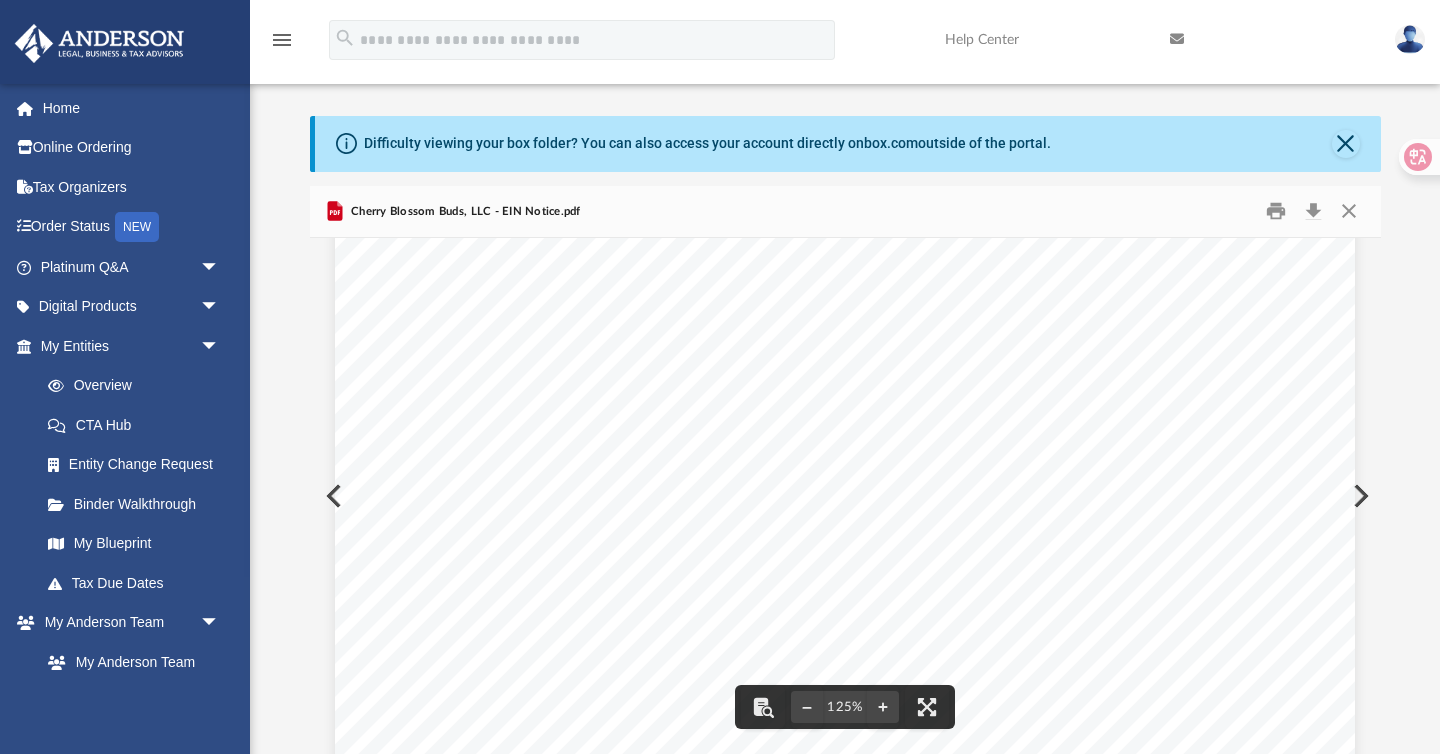 scroll, scrollTop: 833, scrollLeft: 0, axis: vertical 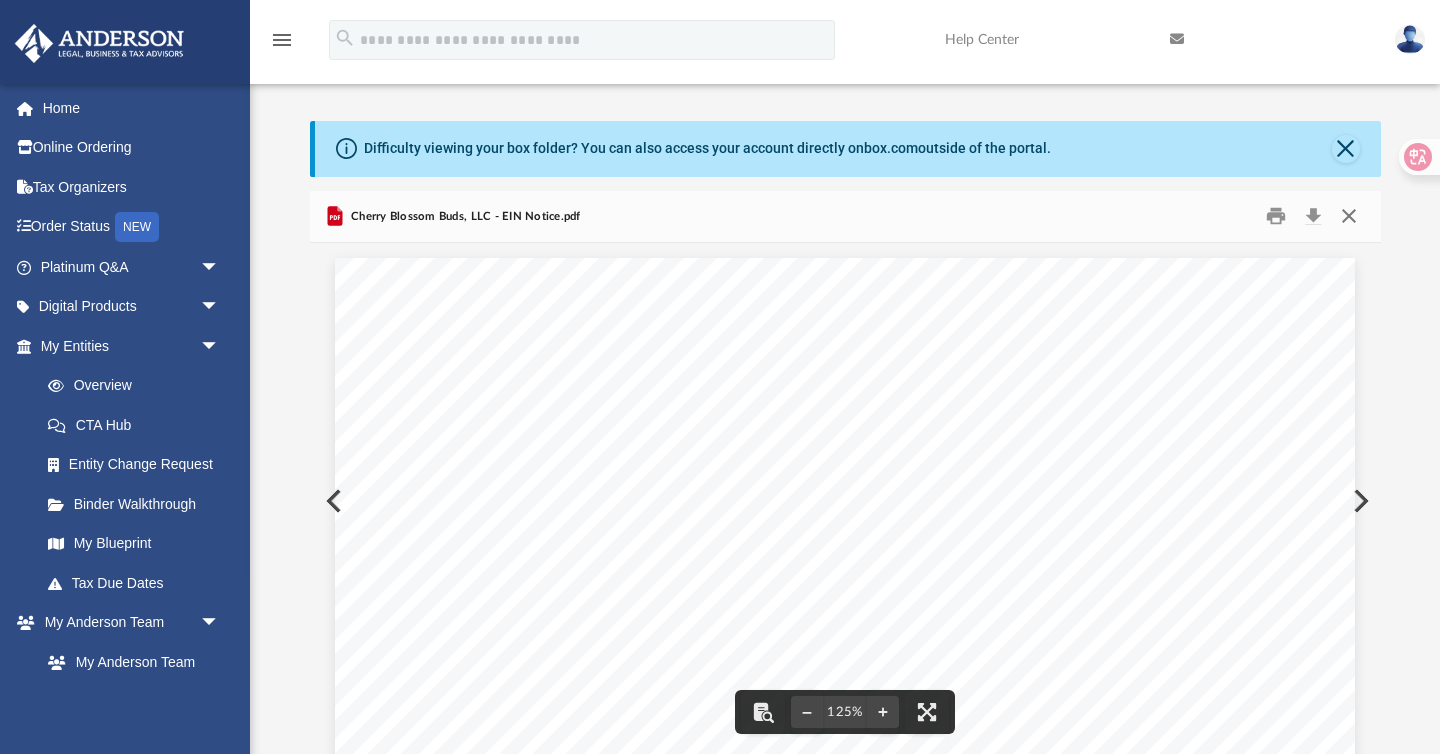 click at bounding box center (1349, 216) 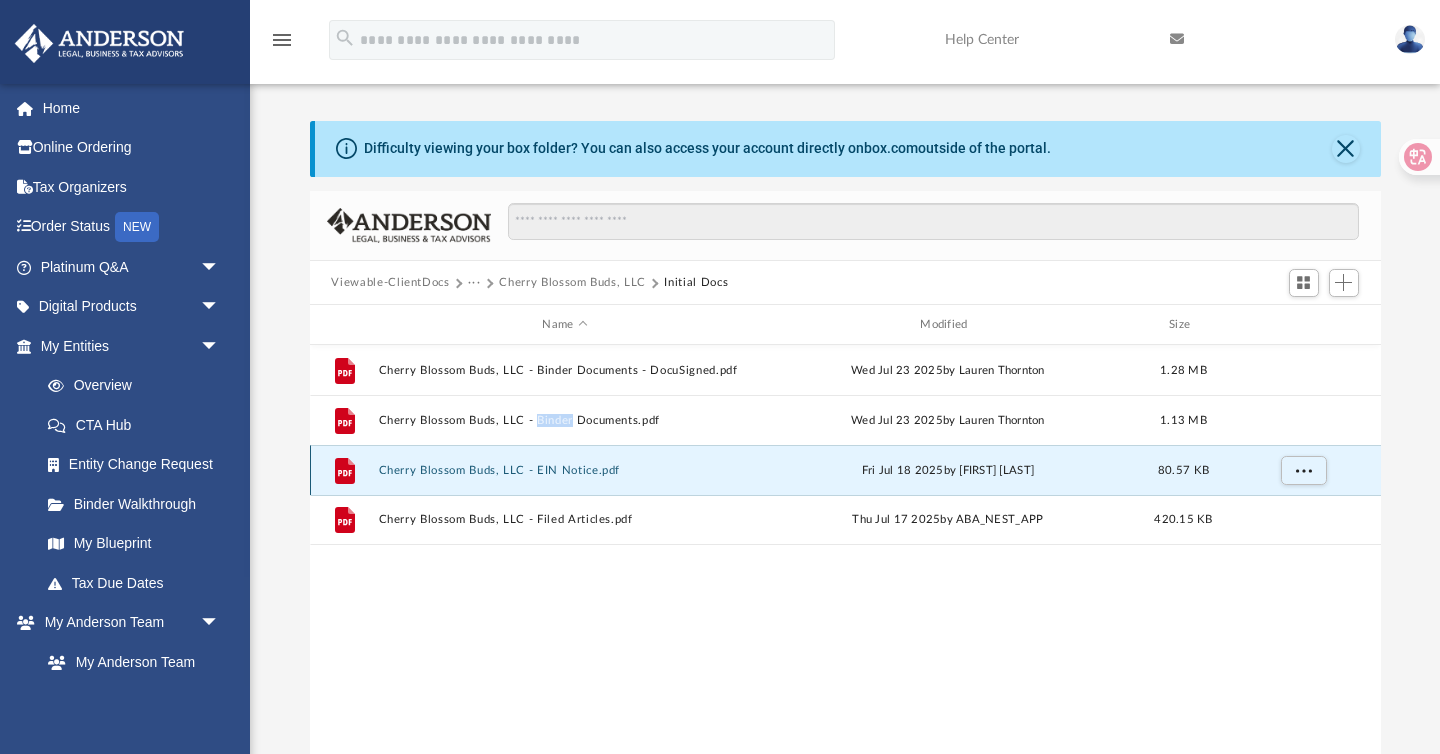 click on "Cherry Blossom Buds, LLC - EIN Notice.pdf" at bounding box center [565, 470] 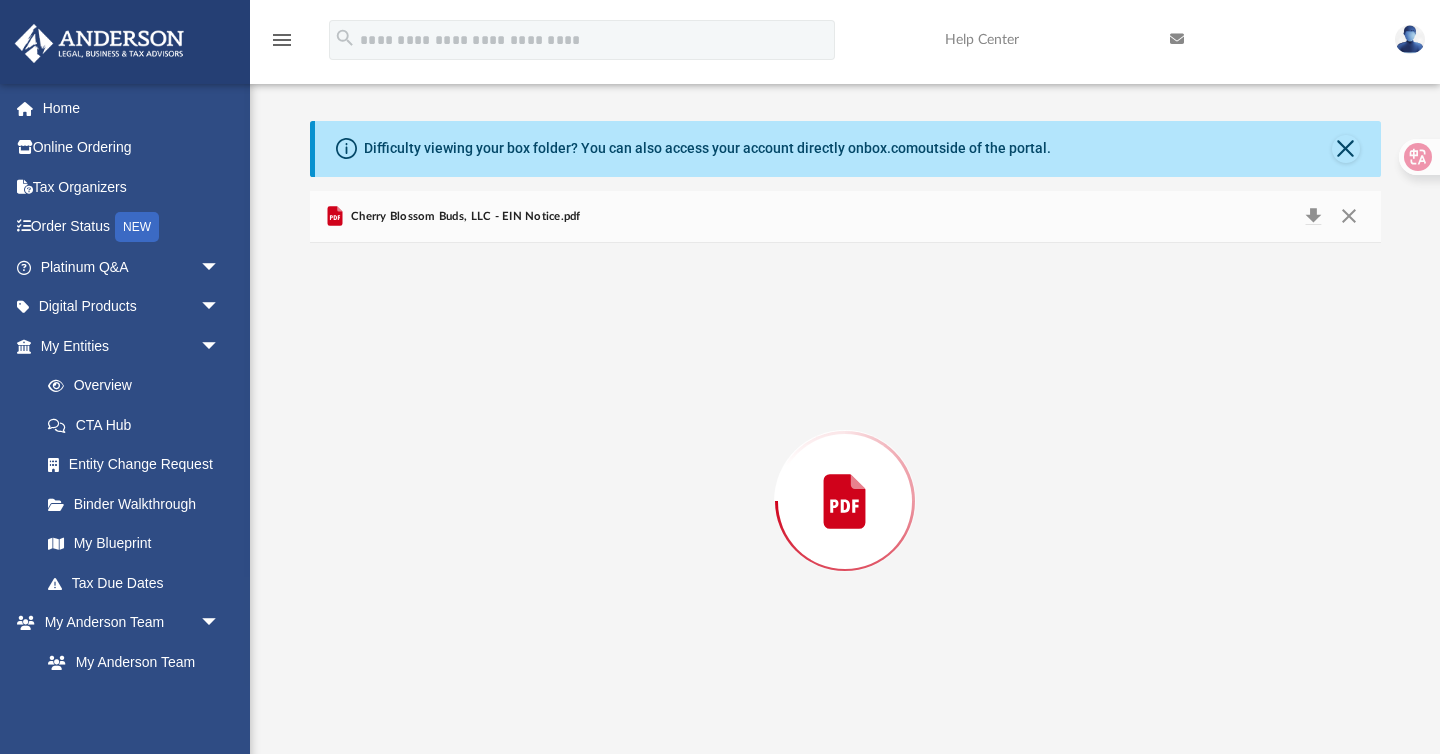 scroll, scrollTop: 5, scrollLeft: 0, axis: vertical 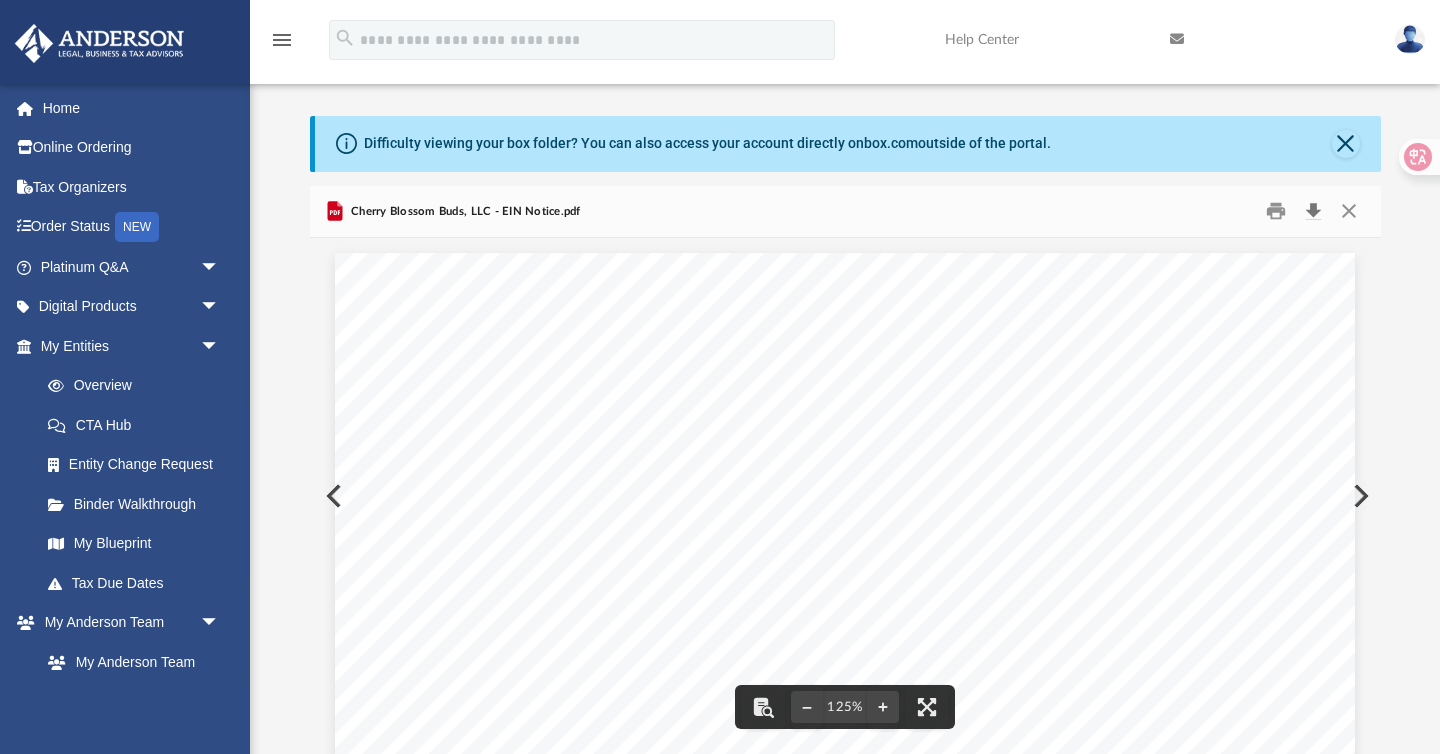 click at bounding box center (1314, 211) 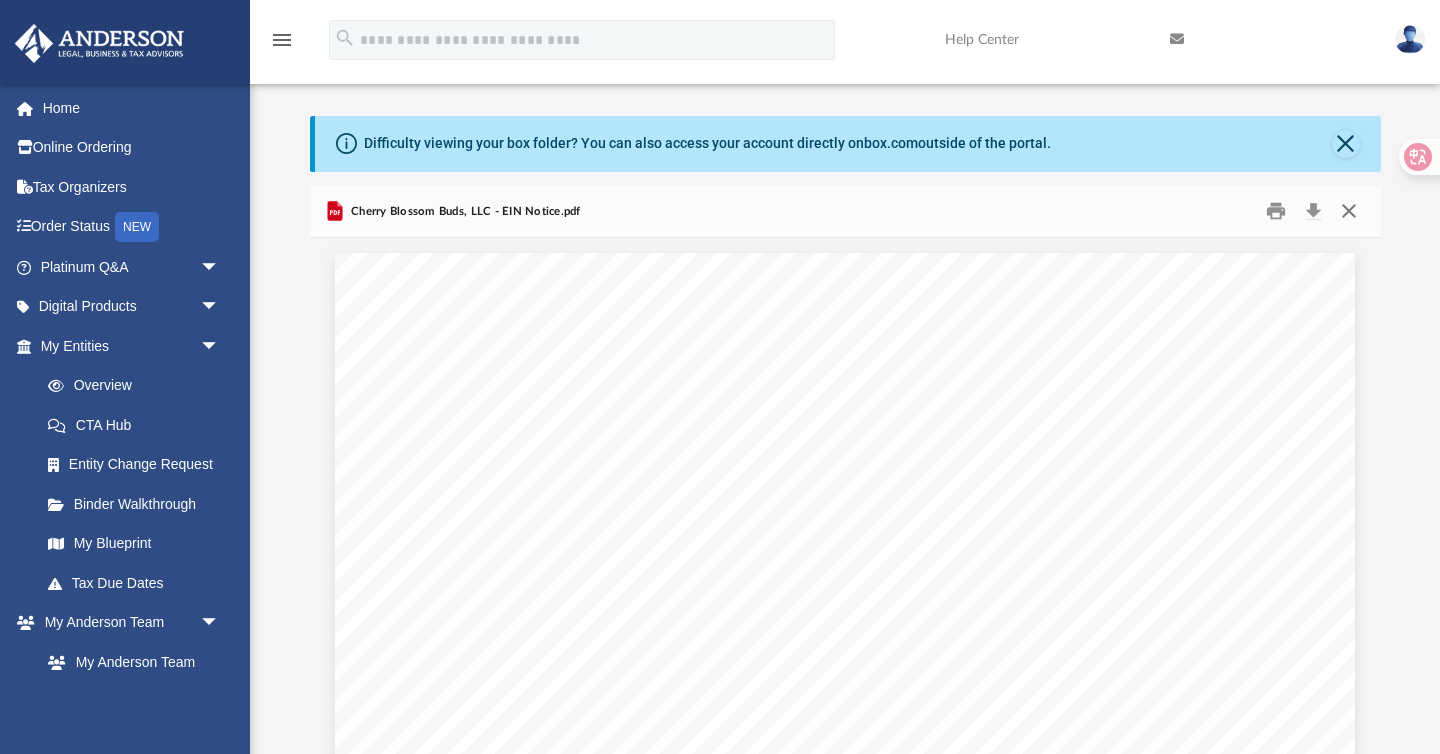 click at bounding box center (1349, 211) 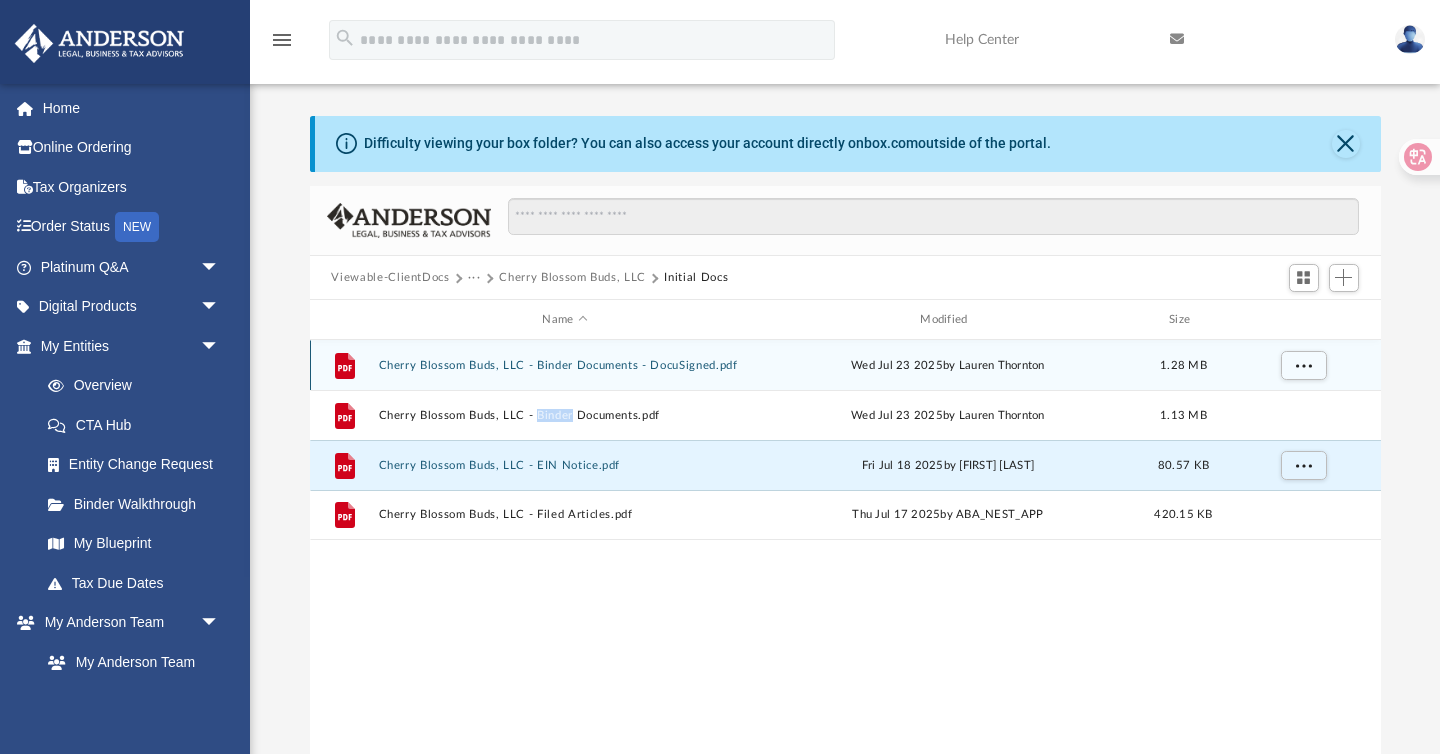 click on "Cherry Blossom Buds, LLC - Binder Documents - DocuSigned.pdf" at bounding box center [565, 365] 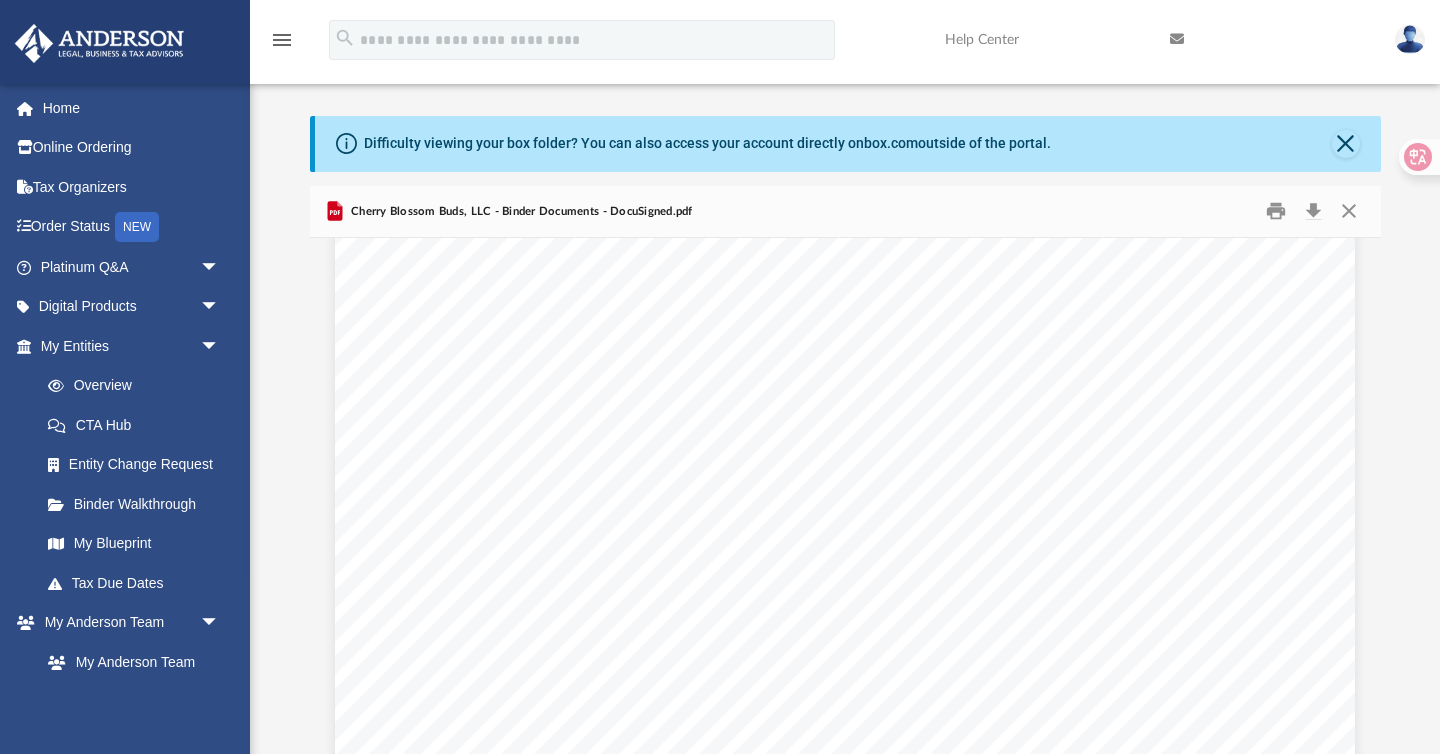 scroll, scrollTop: 1791, scrollLeft: 0, axis: vertical 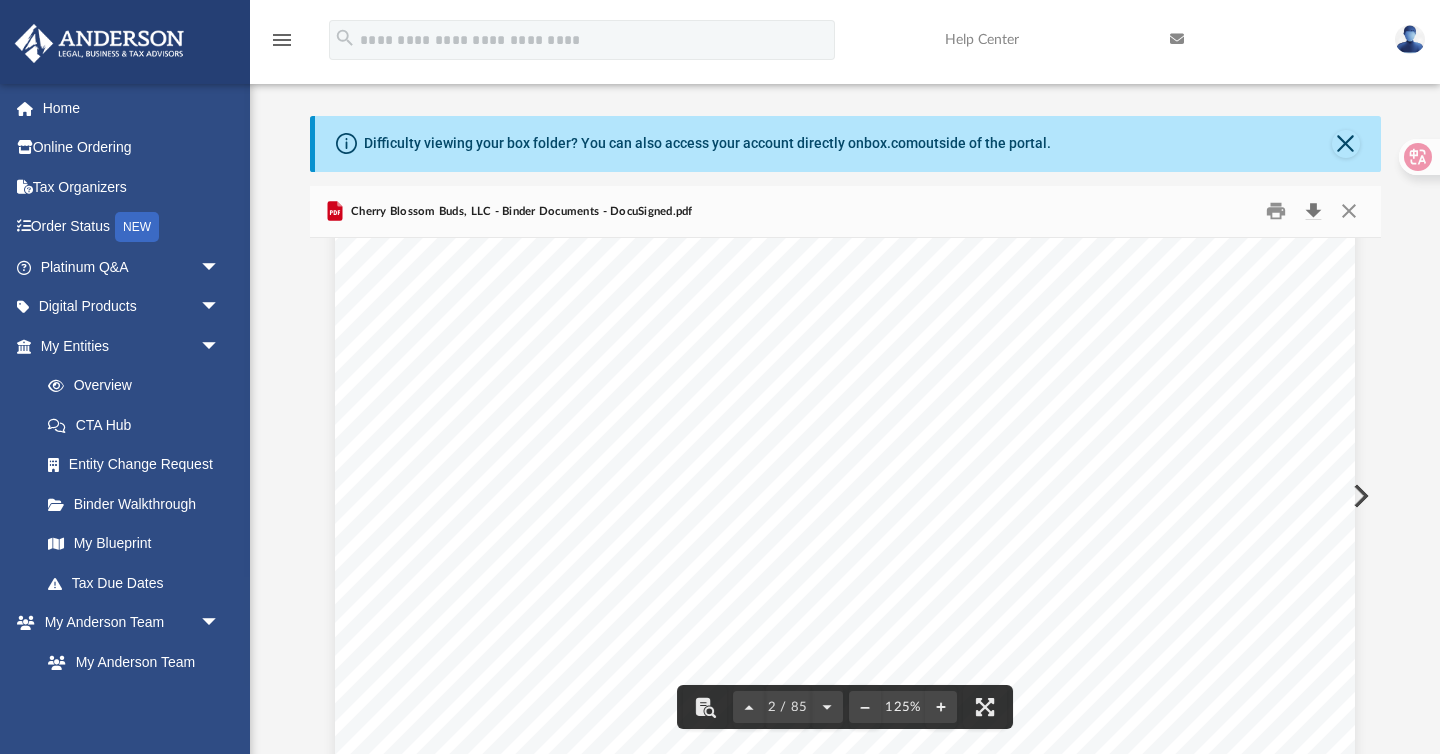 click at bounding box center (1314, 211) 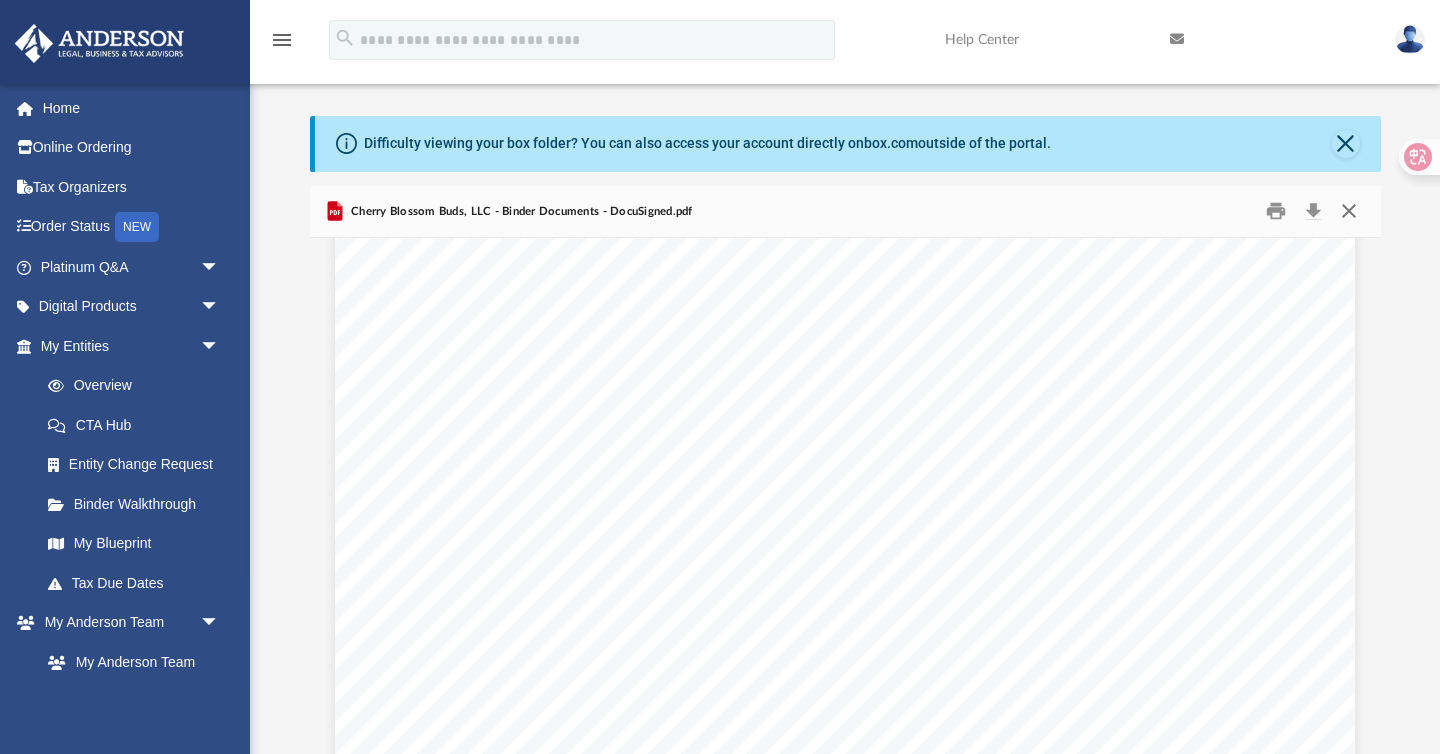 click at bounding box center [1349, 211] 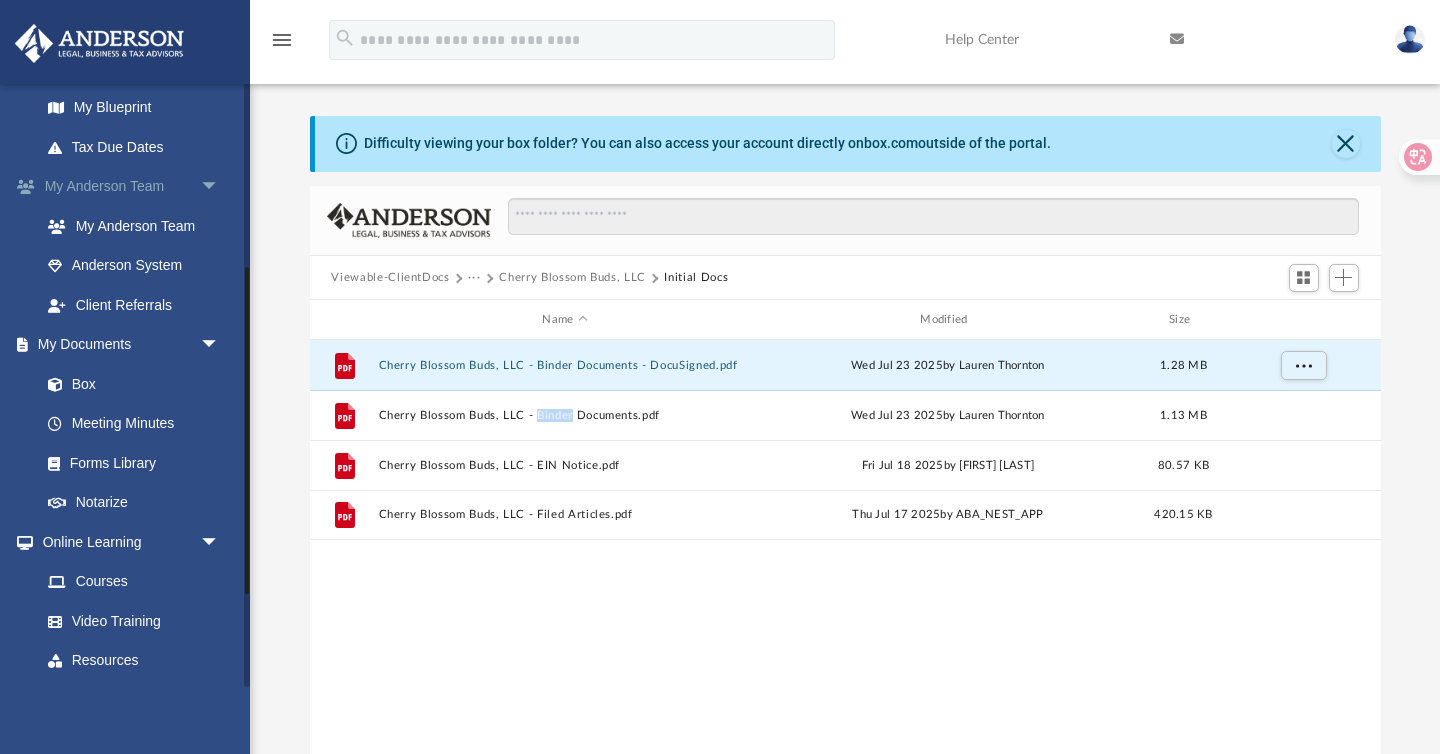scroll, scrollTop: 513, scrollLeft: 0, axis: vertical 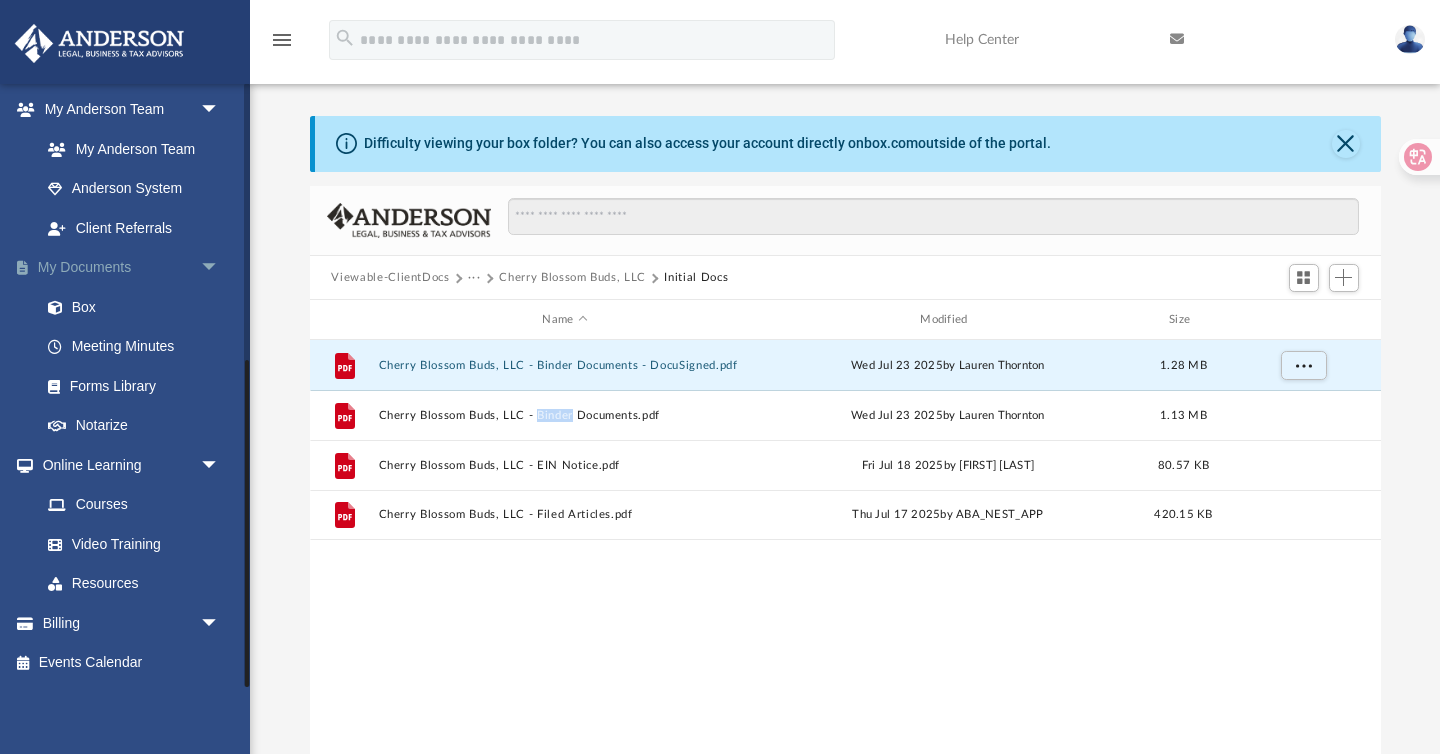 click on "My Documents arrow_drop_down" at bounding box center [132, 268] 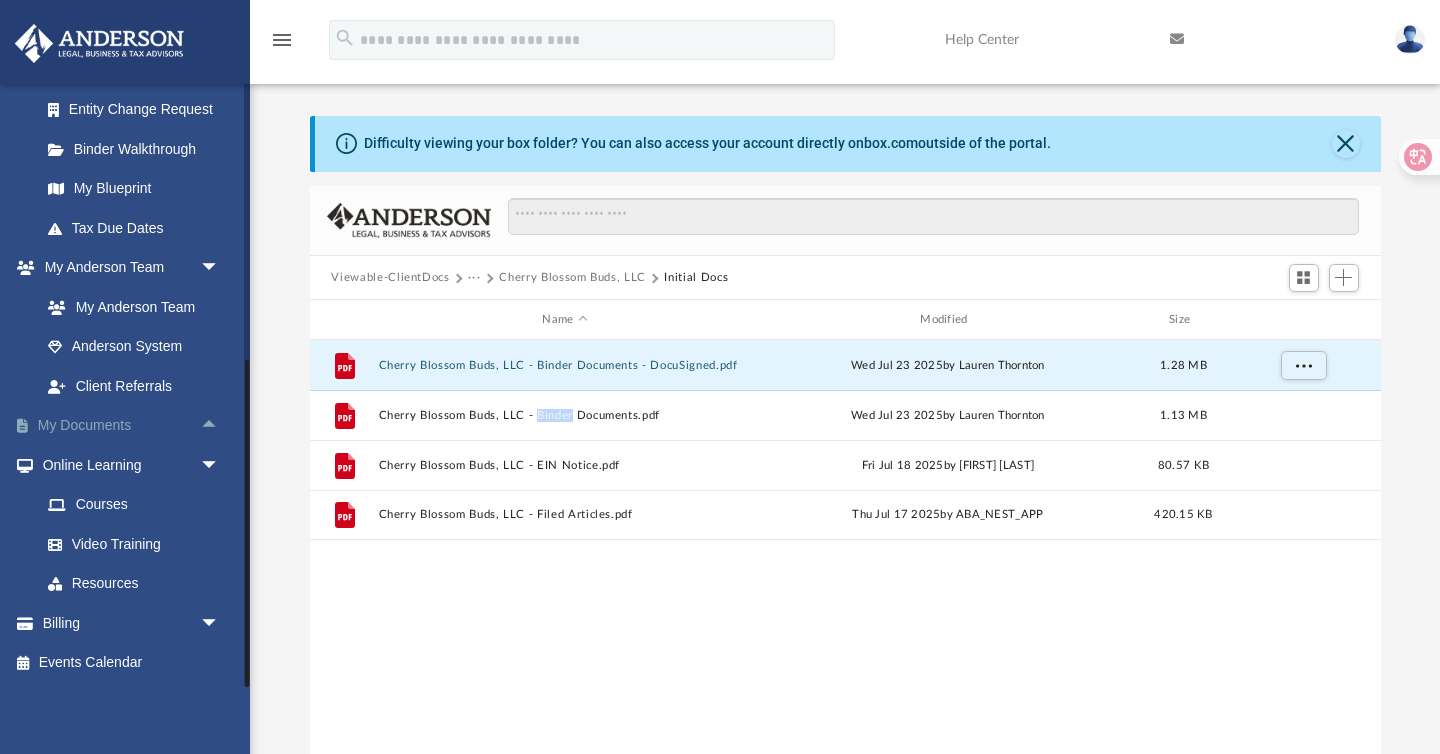 click on "arrow_drop_down" at bounding box center (220, 268) 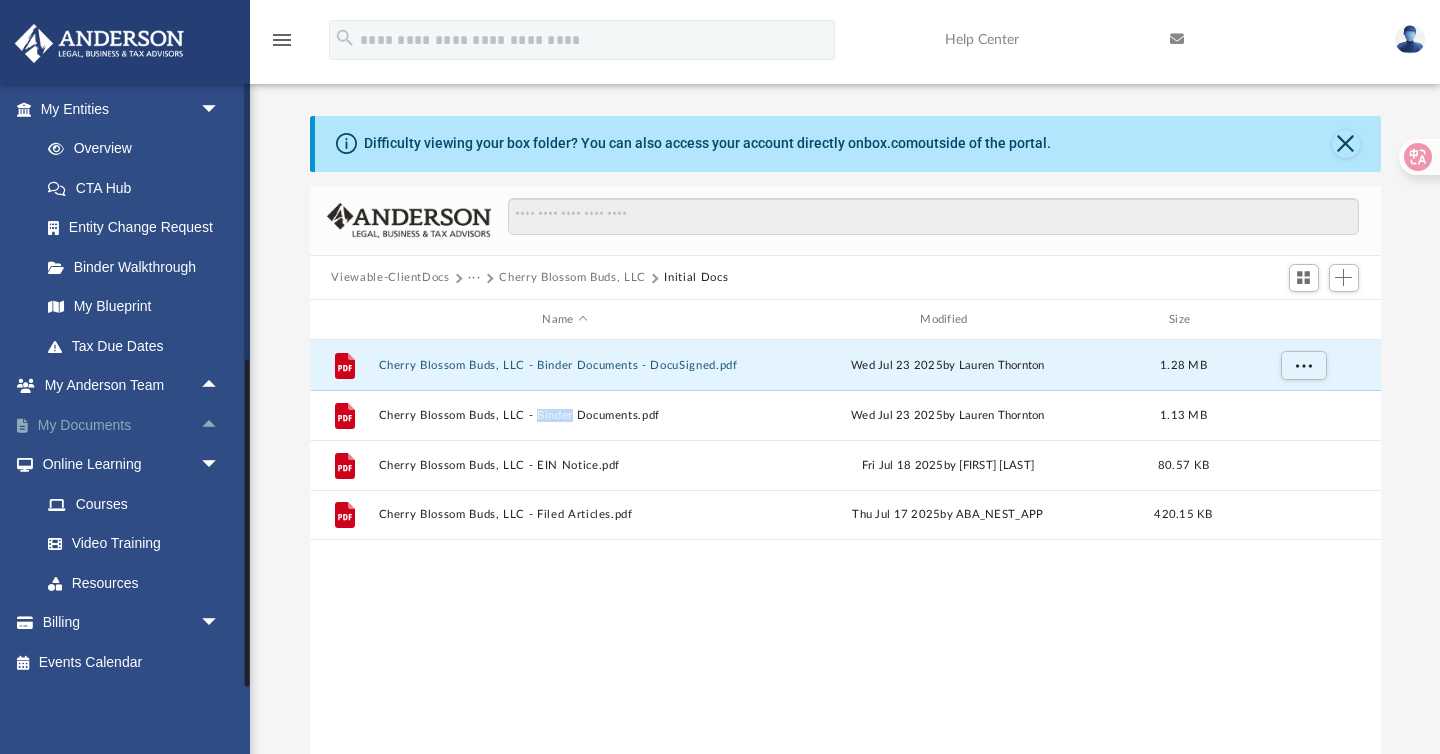 scroll, scrollTop: 236, scrollLeft: 0, axis: vertical 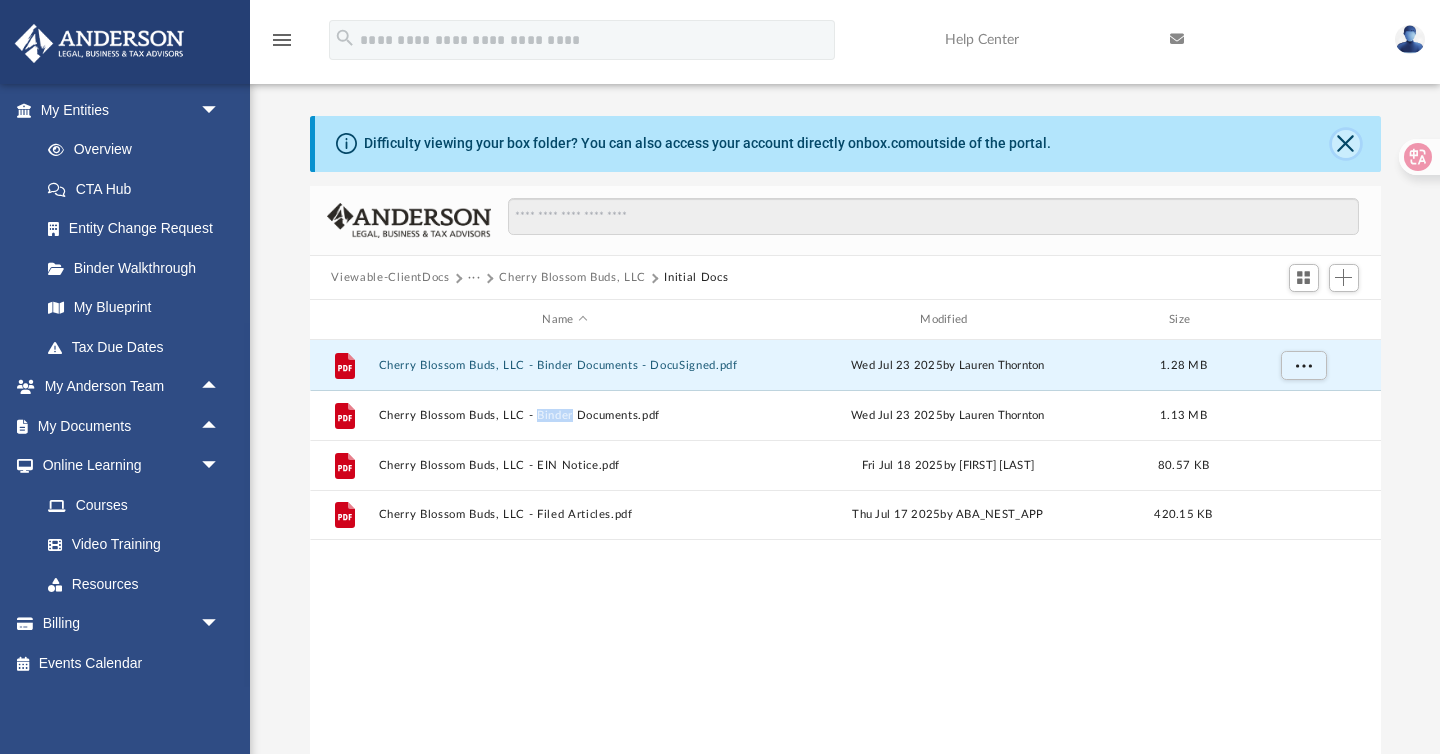 click 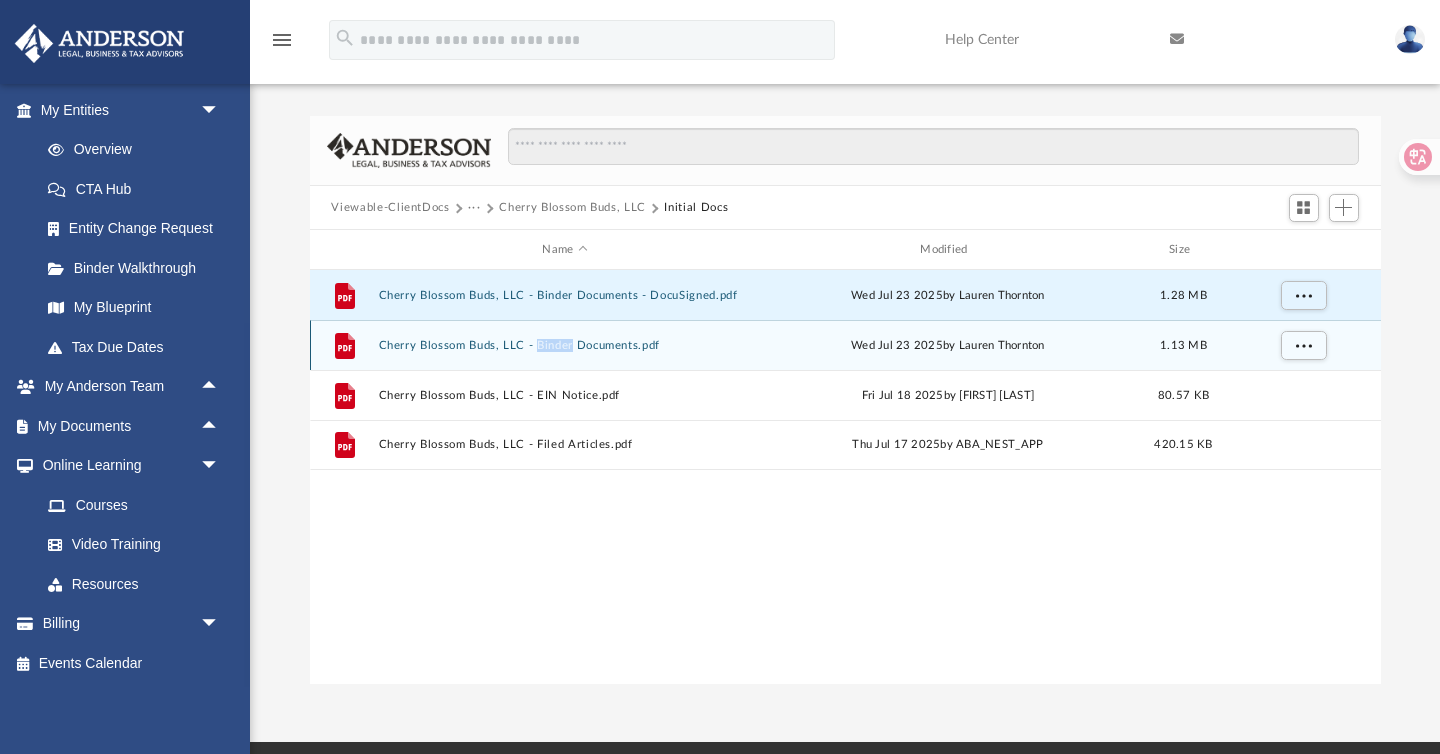 scroll, scrollTop: 0, scrollLeft: 0, axis: both 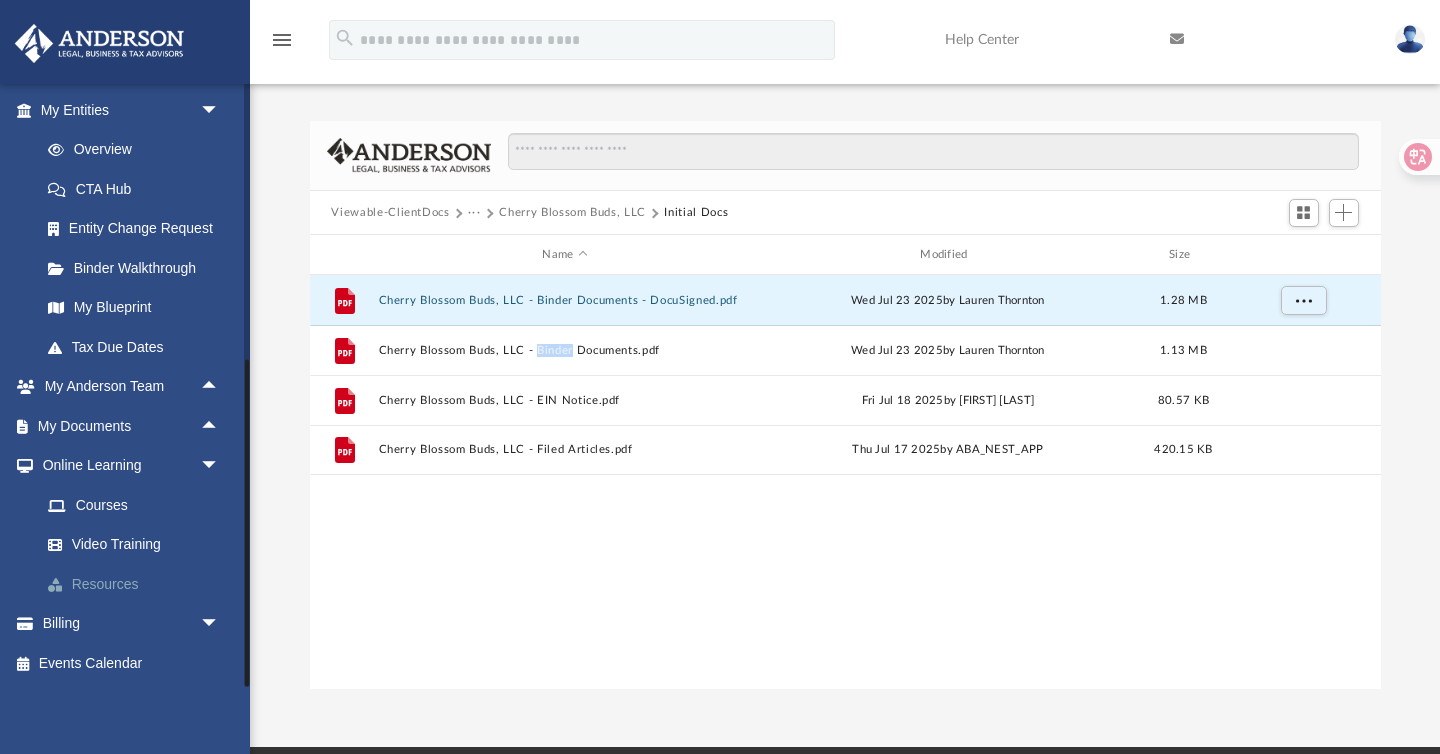 click on "Resources" at bounding box center [139, 584] 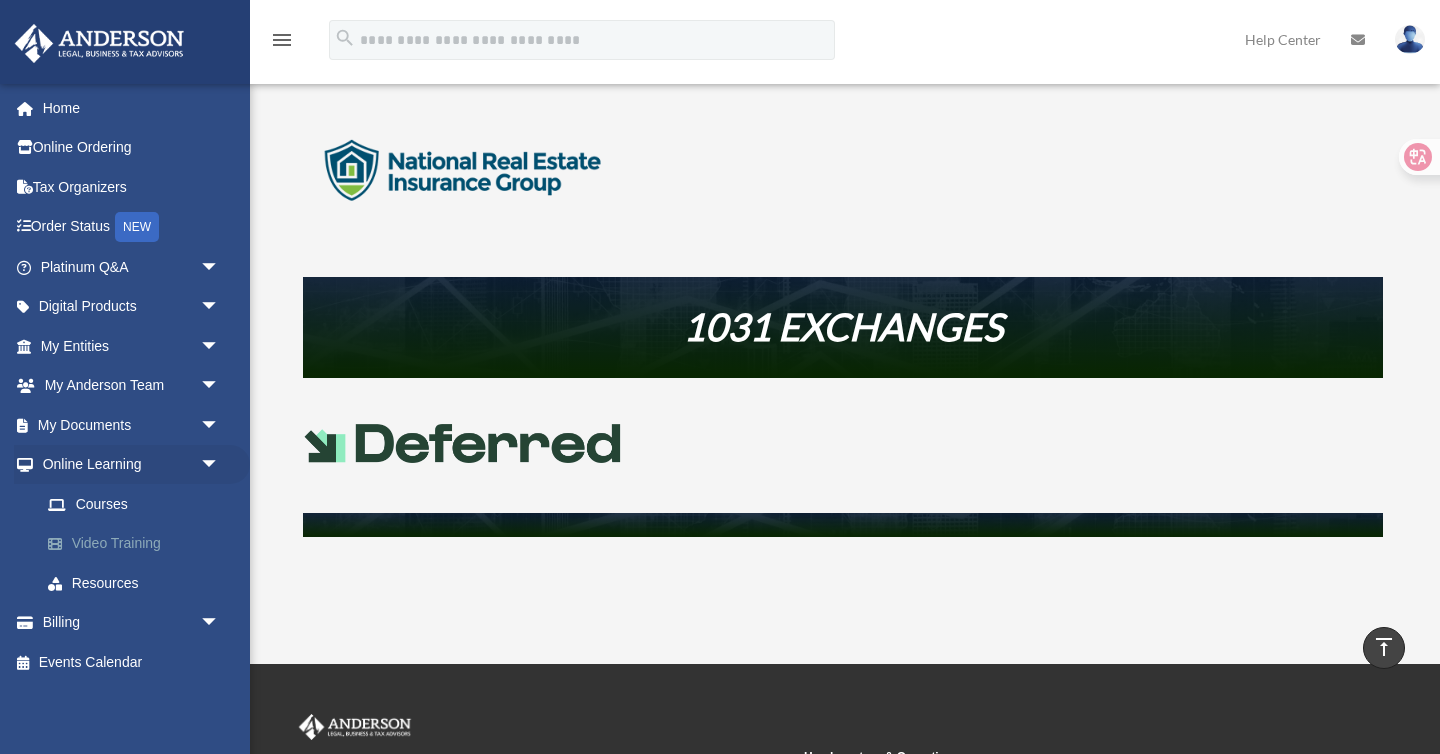 scroll, scrollTop: 0, scrollLeft: 0, axis: both 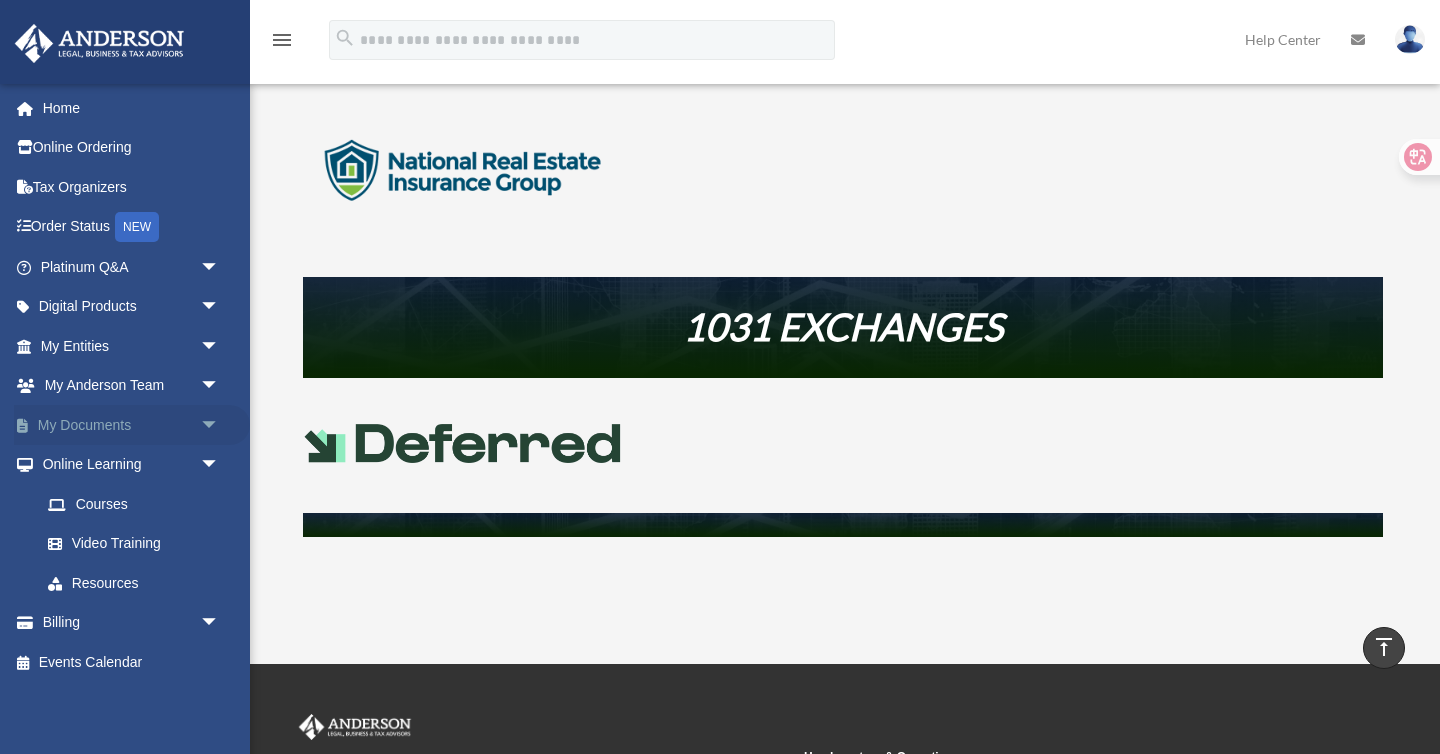 click on "My Documents arrow_drop_down" at bounding box center [132, 425] 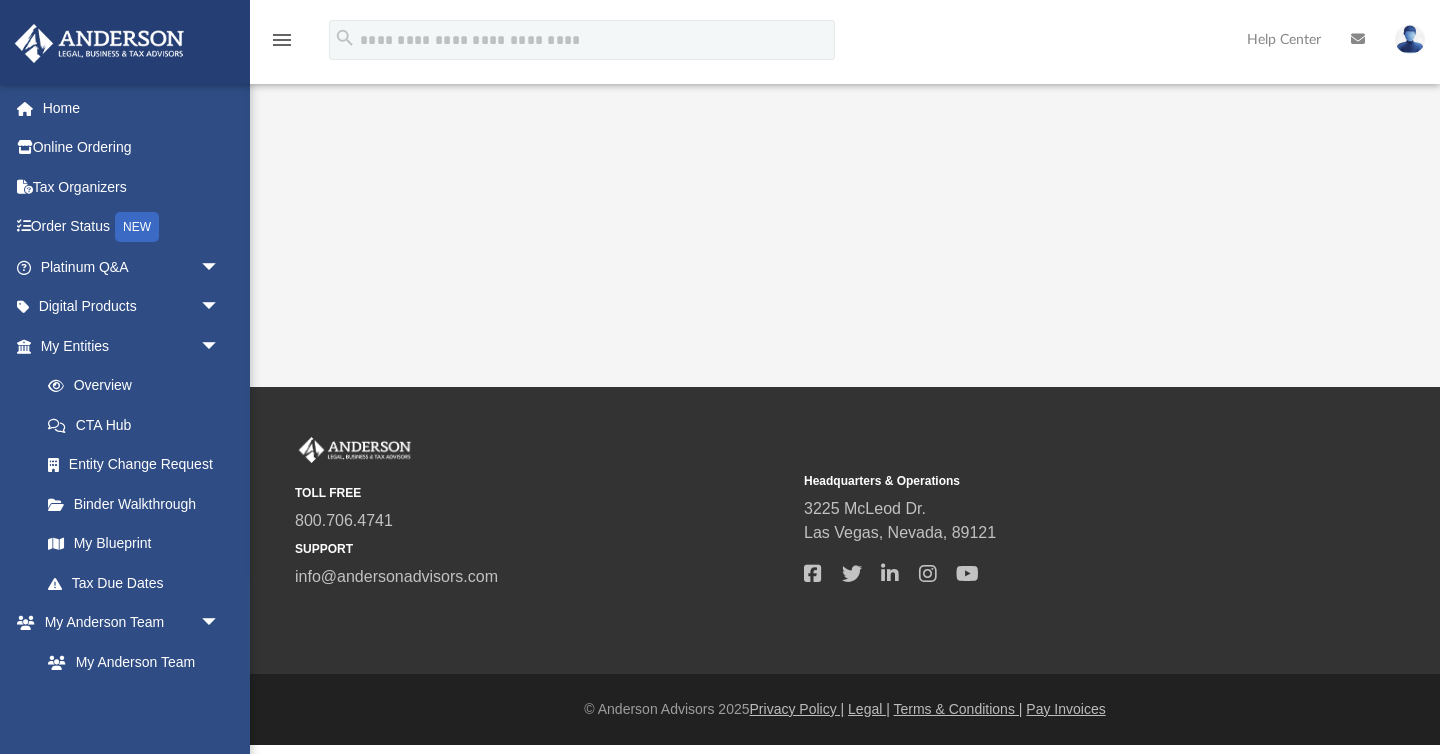 scroll, scrollTop: 0, scrollLeft: 0, axis: both 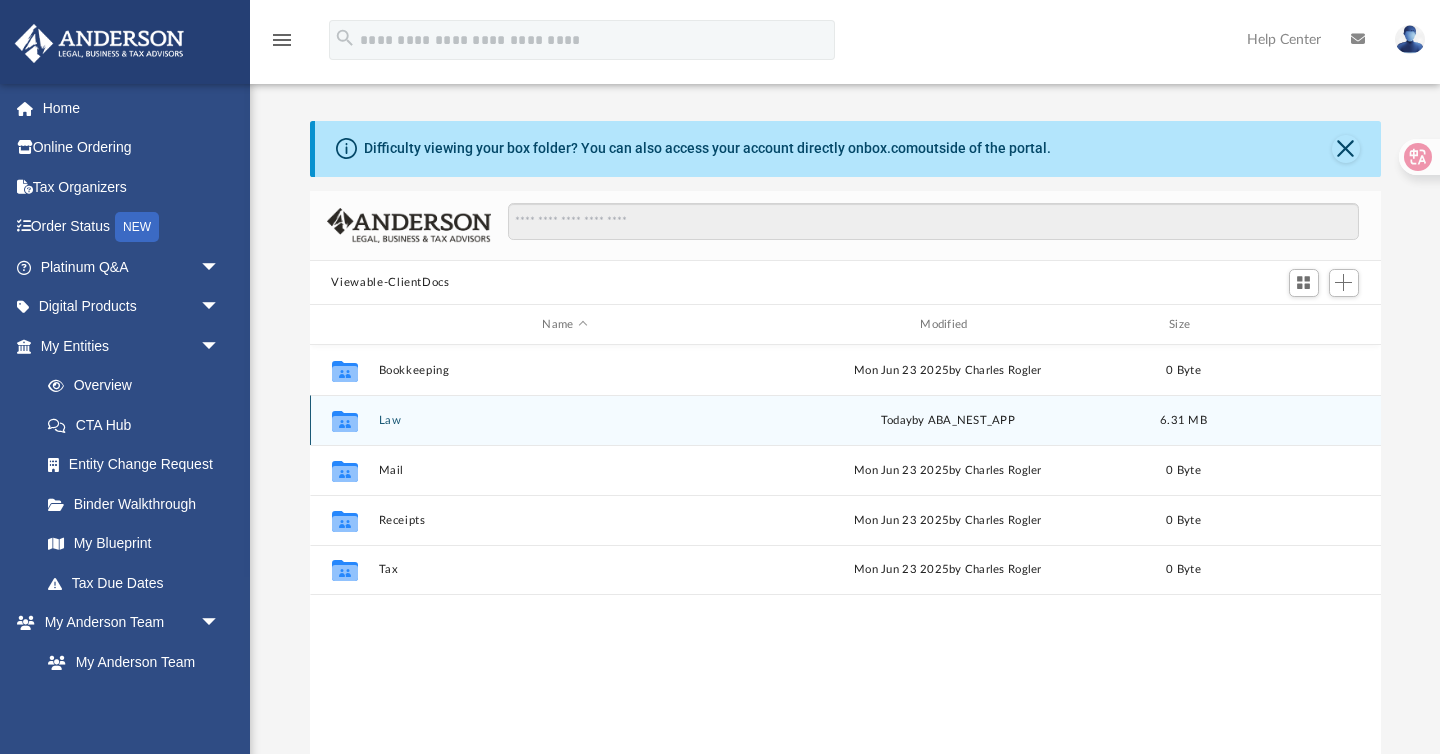 click on "Law" at bounding box center [565, 420] 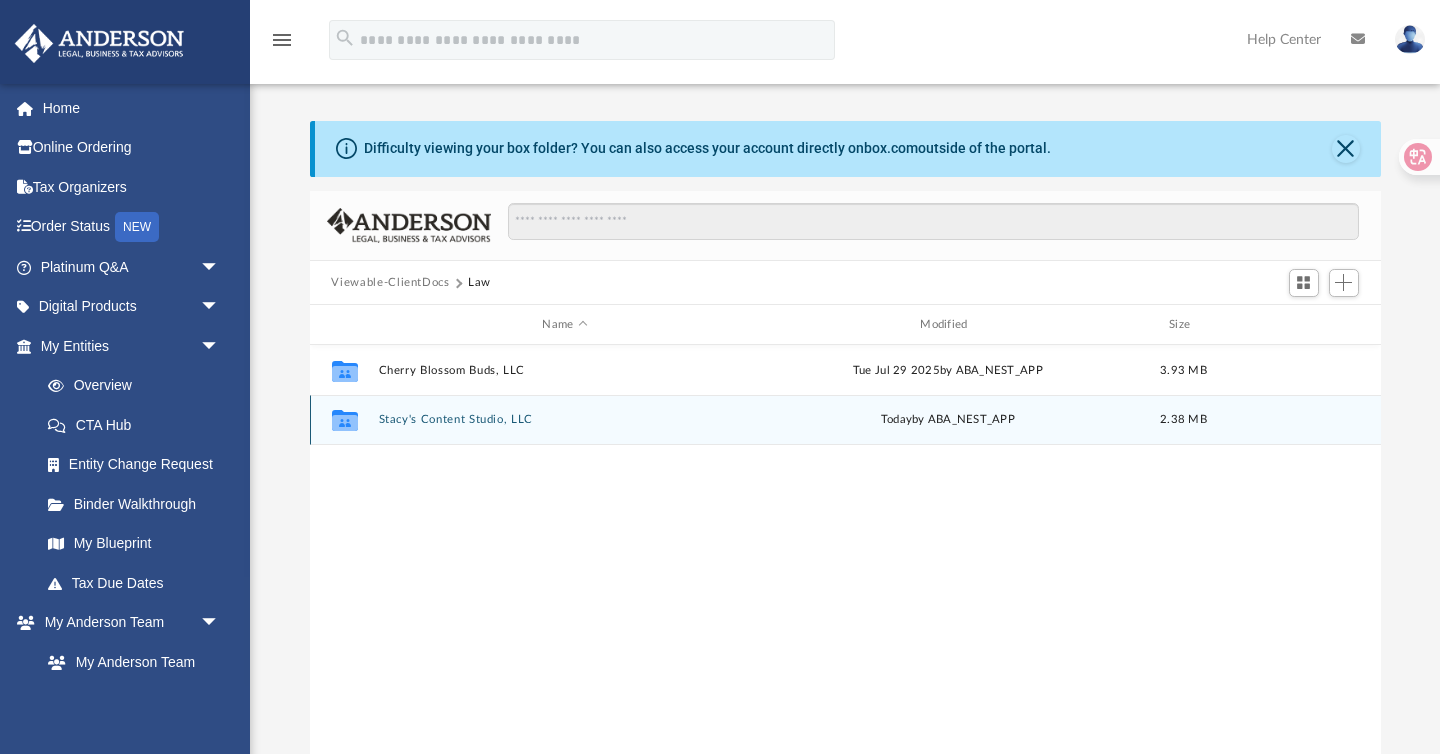 click on "Stacy's Content Studio, LLC" at bounding box center (565, 420) 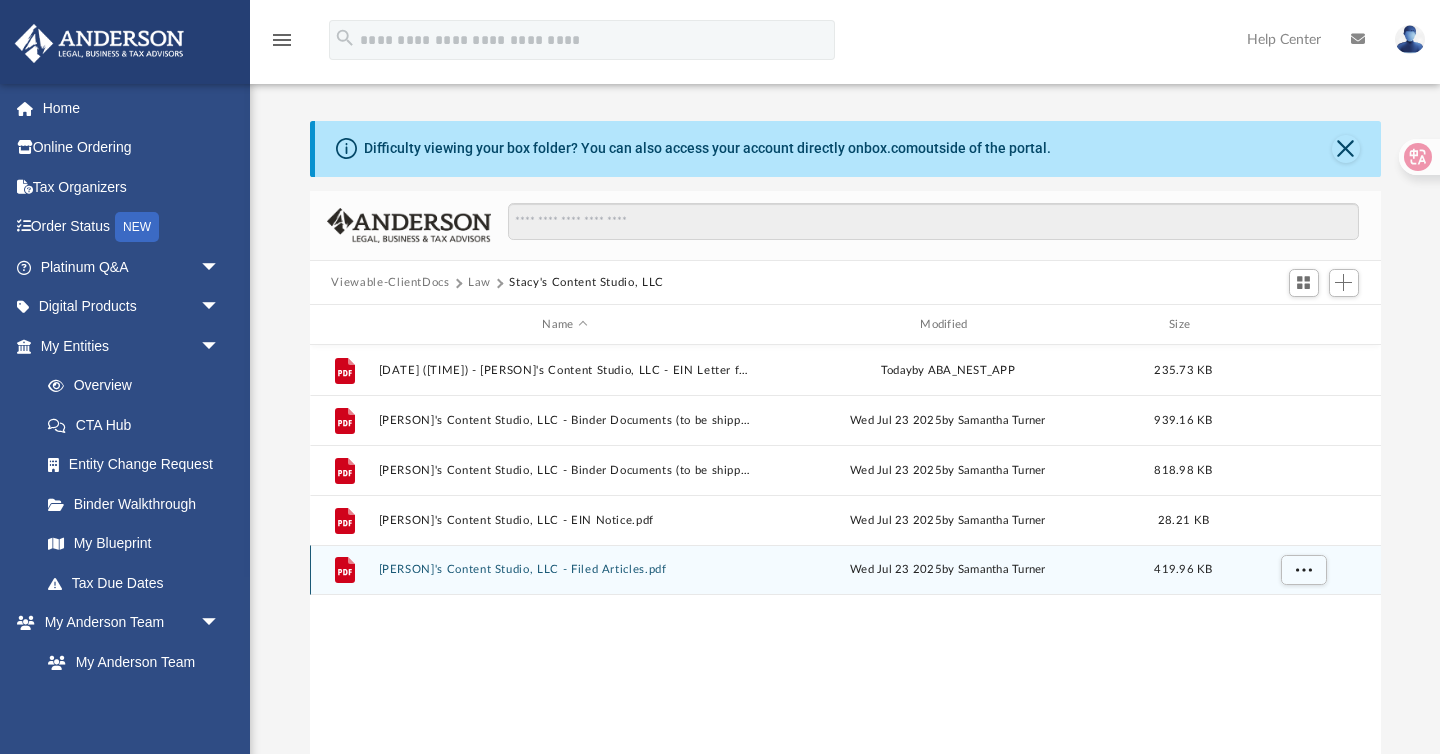 click on "[PERSON]'s Content Studio, LLC - Filed Articles.pdf" at bounding box center (565, 570) 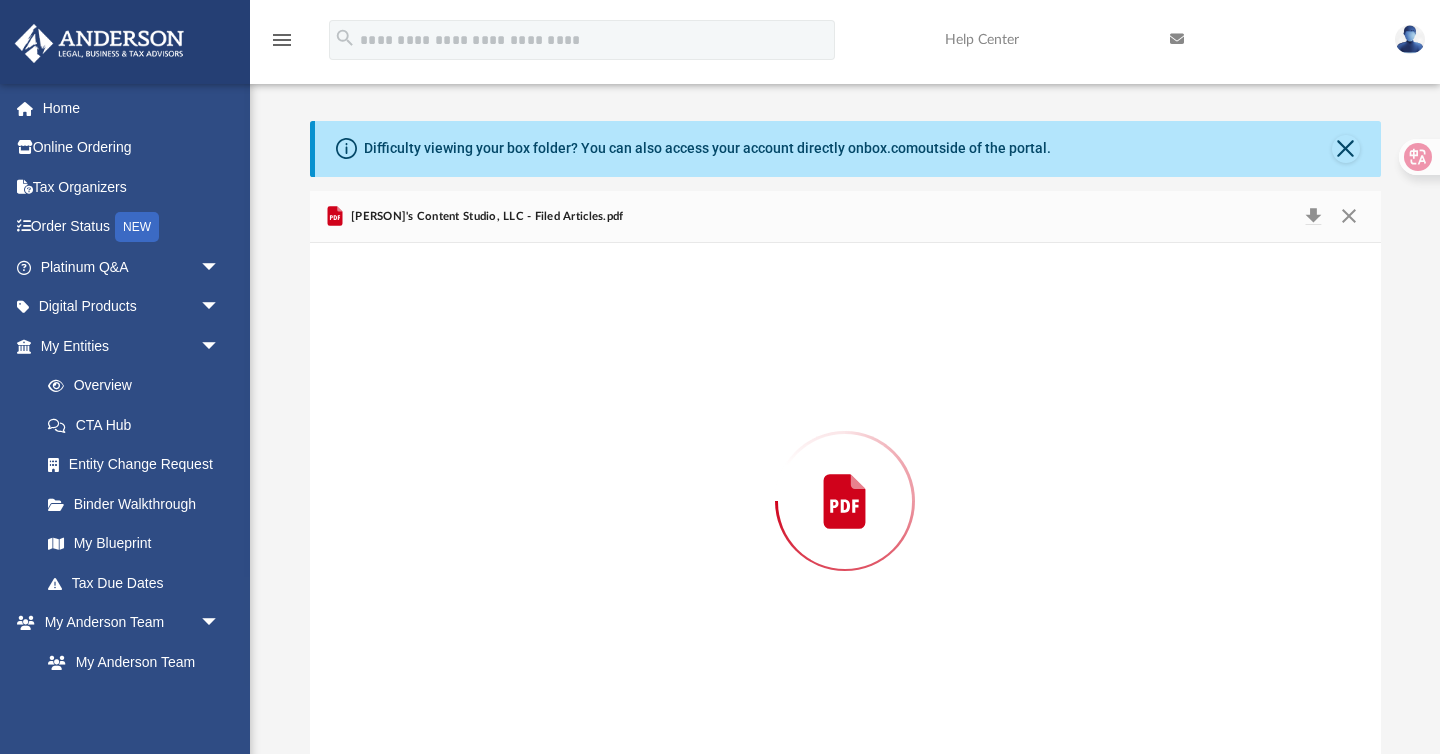 scroll, scrollTop: 5, scrollLeft: 0, axis: vertical 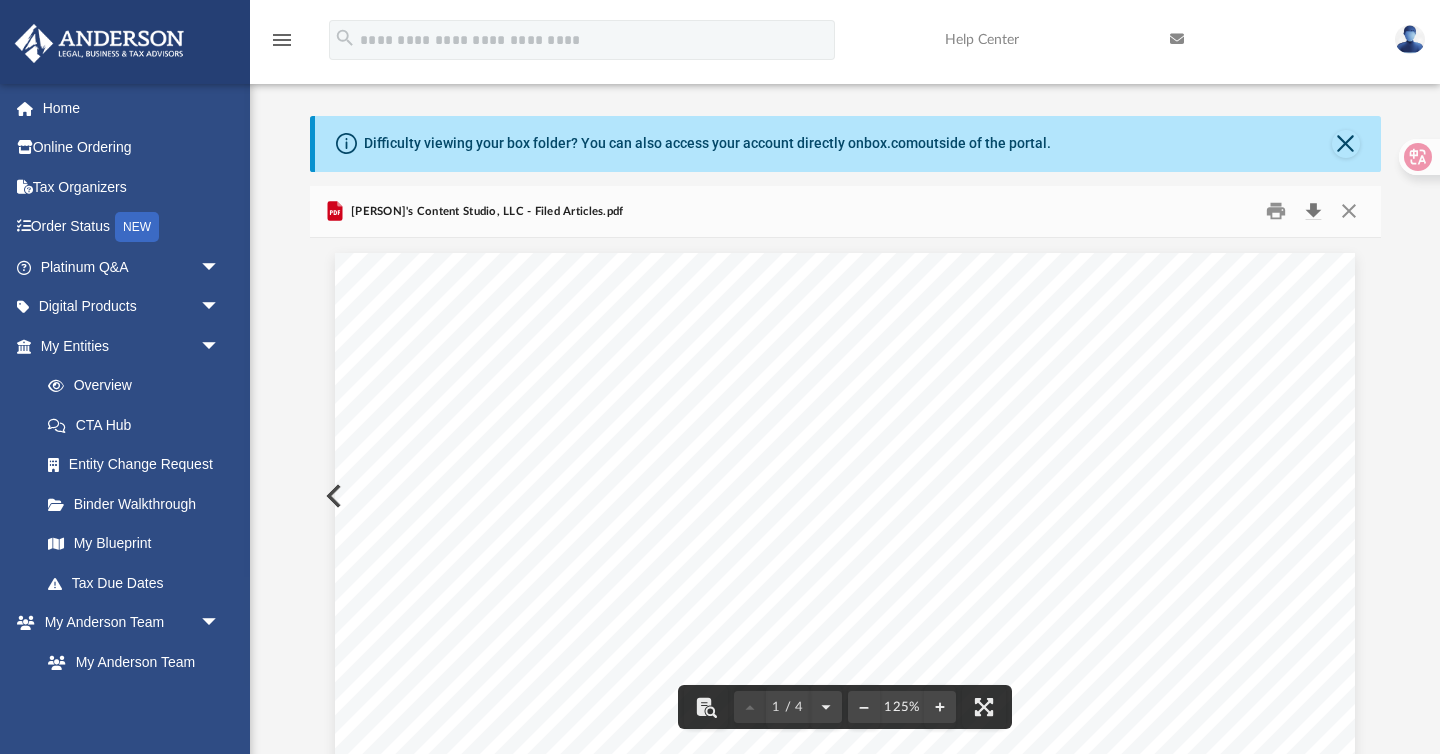 click at bounding box center (1314, 211) 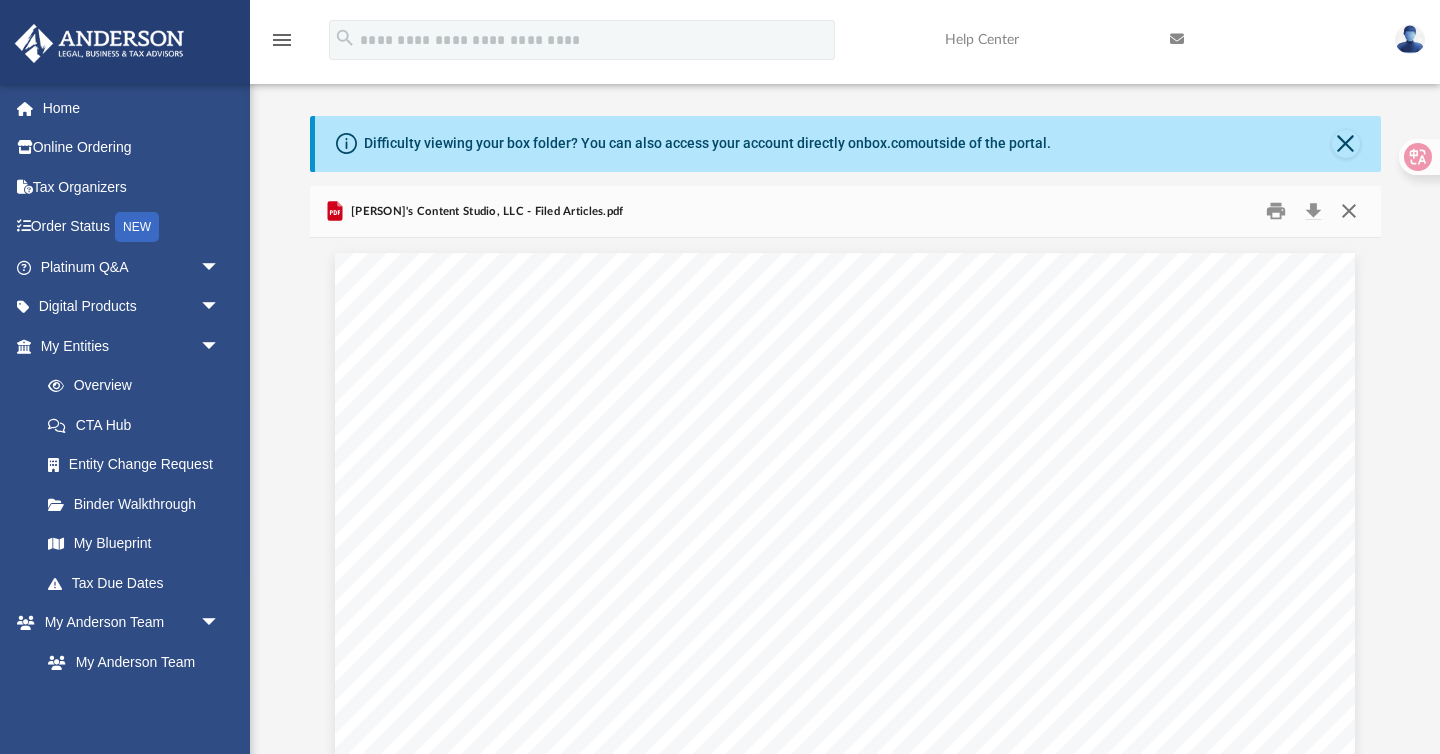 click at bounding box center [1349, 211] 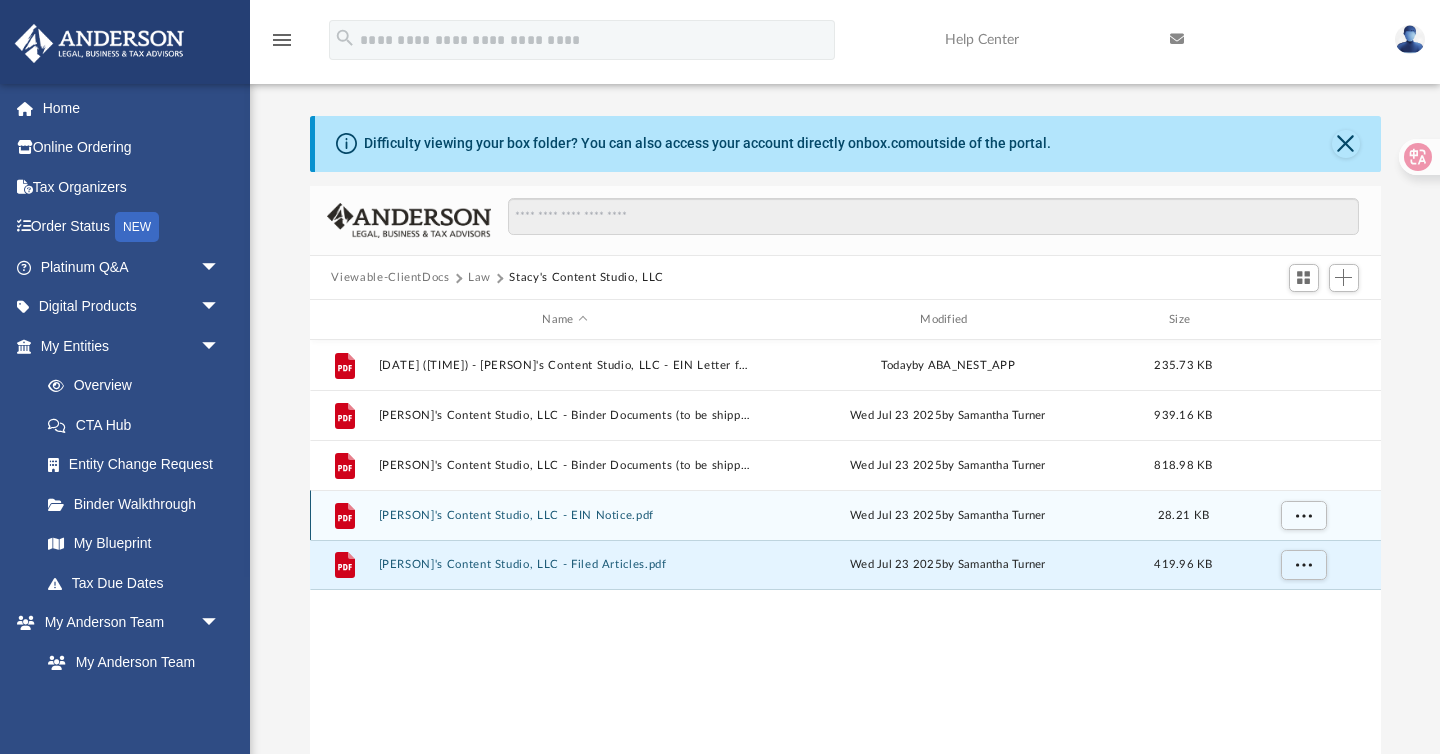 click on "[PERSON]'s Content Studio, LLC - EIN Notice.pdf" at bounding box center (565, 515) 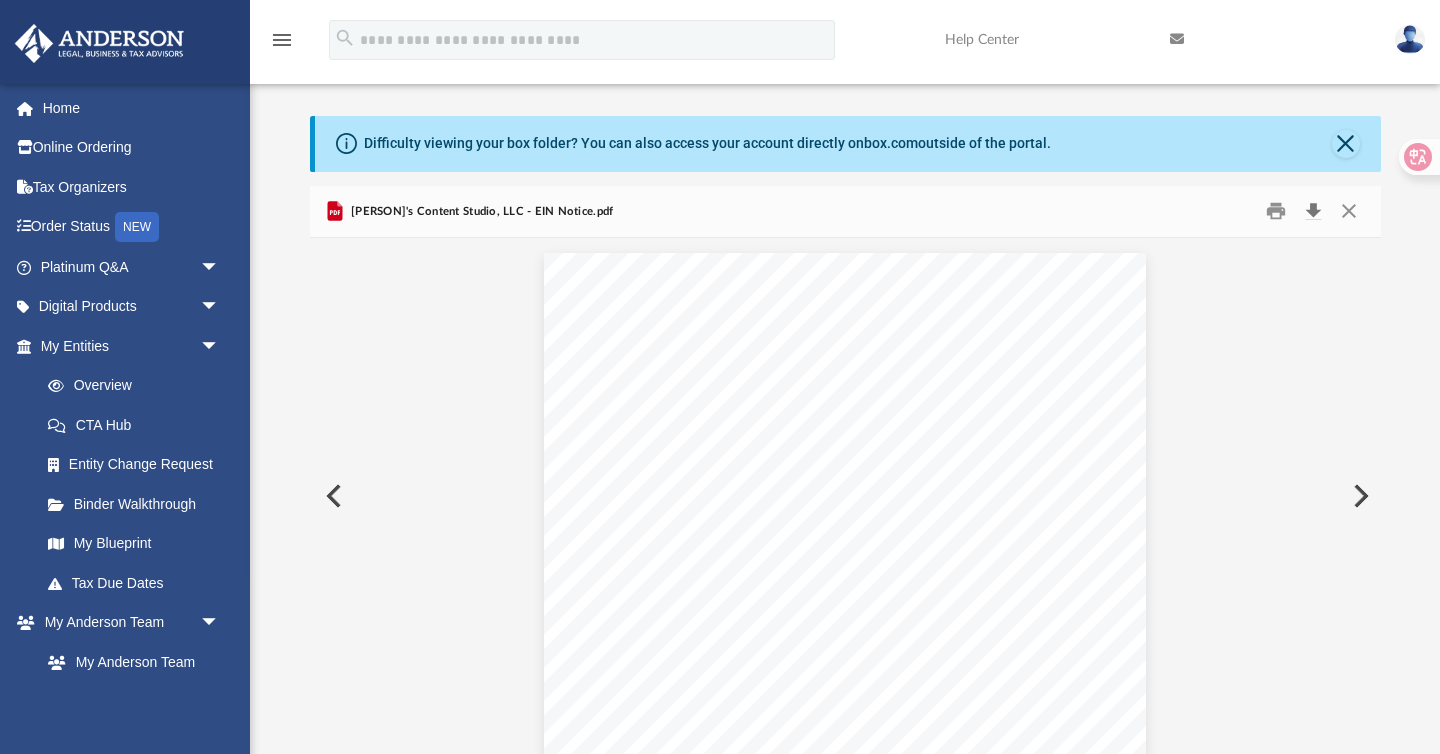 click at bounding box center (1314, 211) 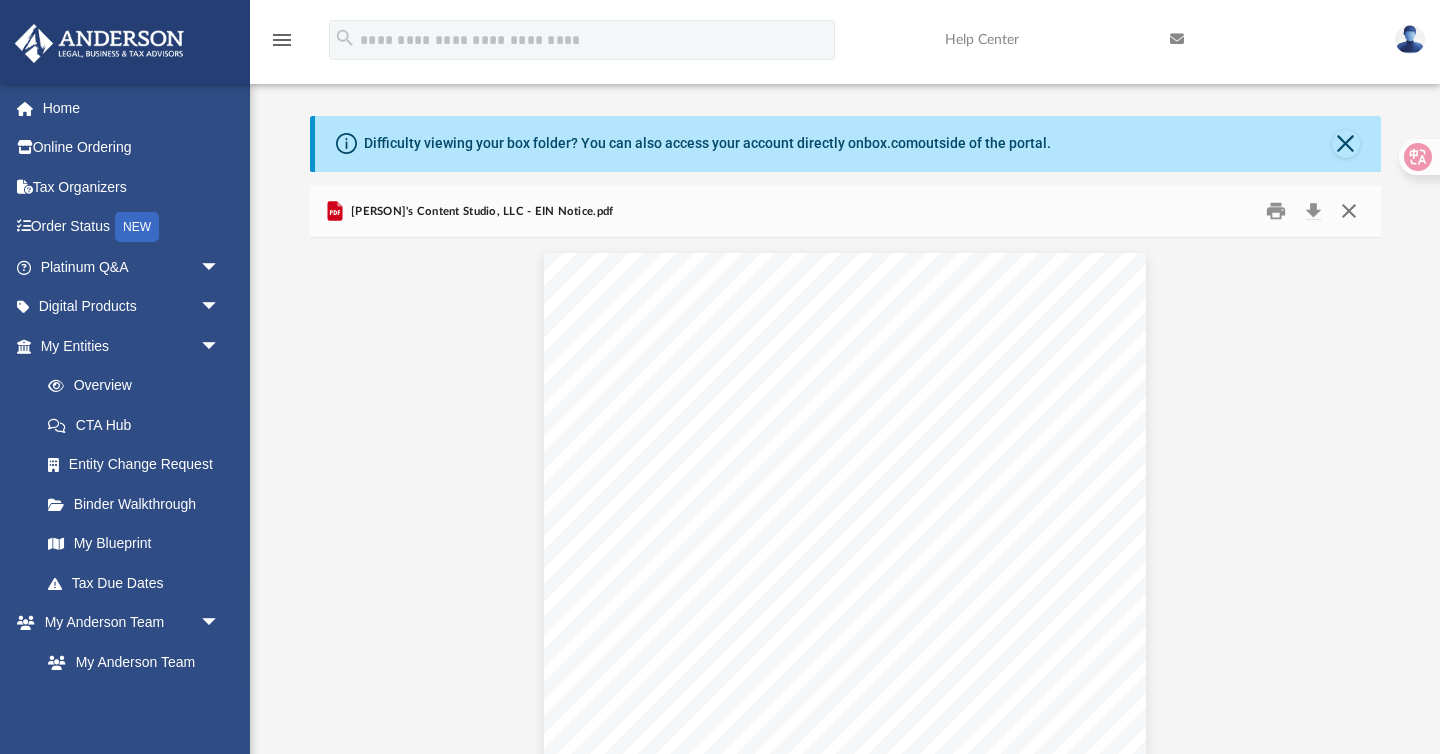 click at bounding box center (1349, 211) 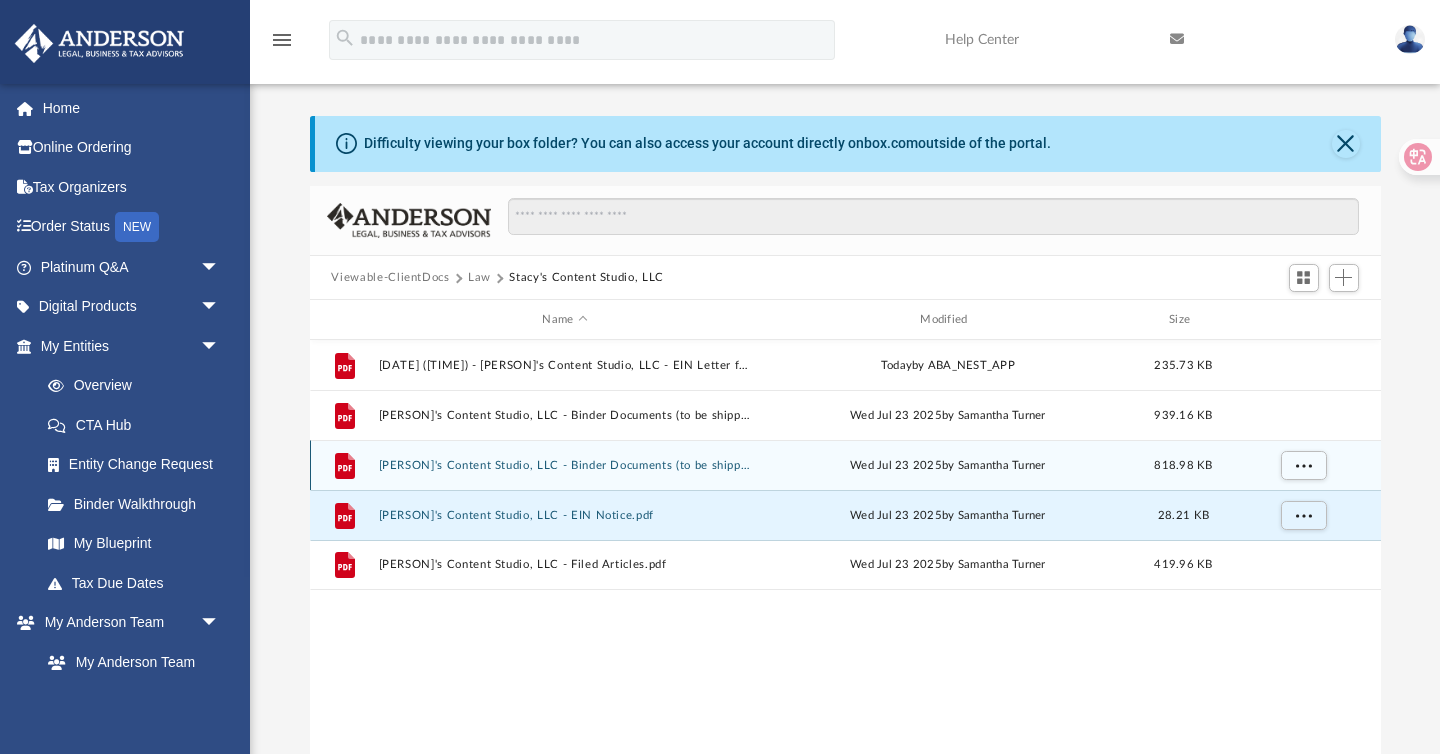 click on "File [PERSON]'s Content Studio, LLC - Binder Documents (to be shipped).pdf [DATE] by [PERSON] 818.98 KB" at bounding box center [845, 465] 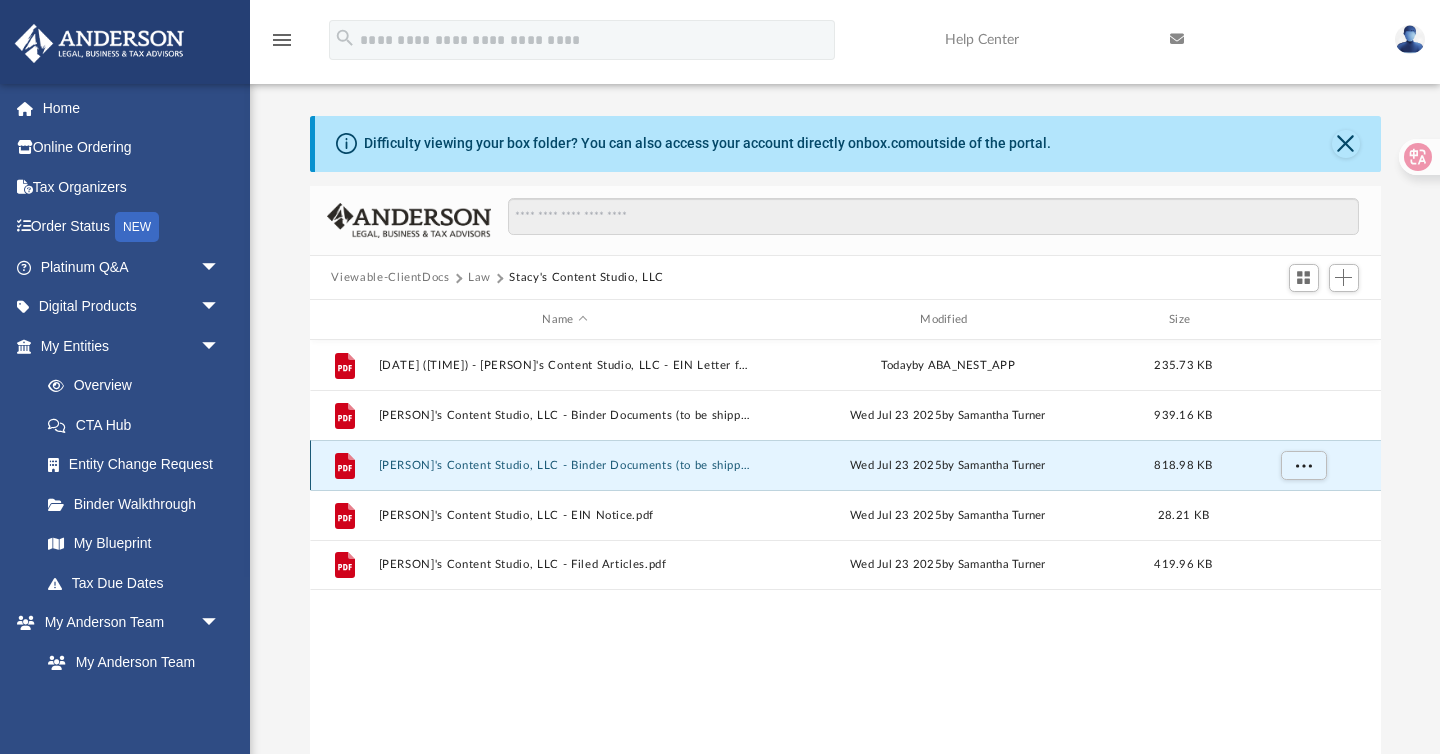 click on "[PERSON]'s Content Studio, LLC - Binder Documents (to be shipped).pdf" at bounding box center (565, 465) 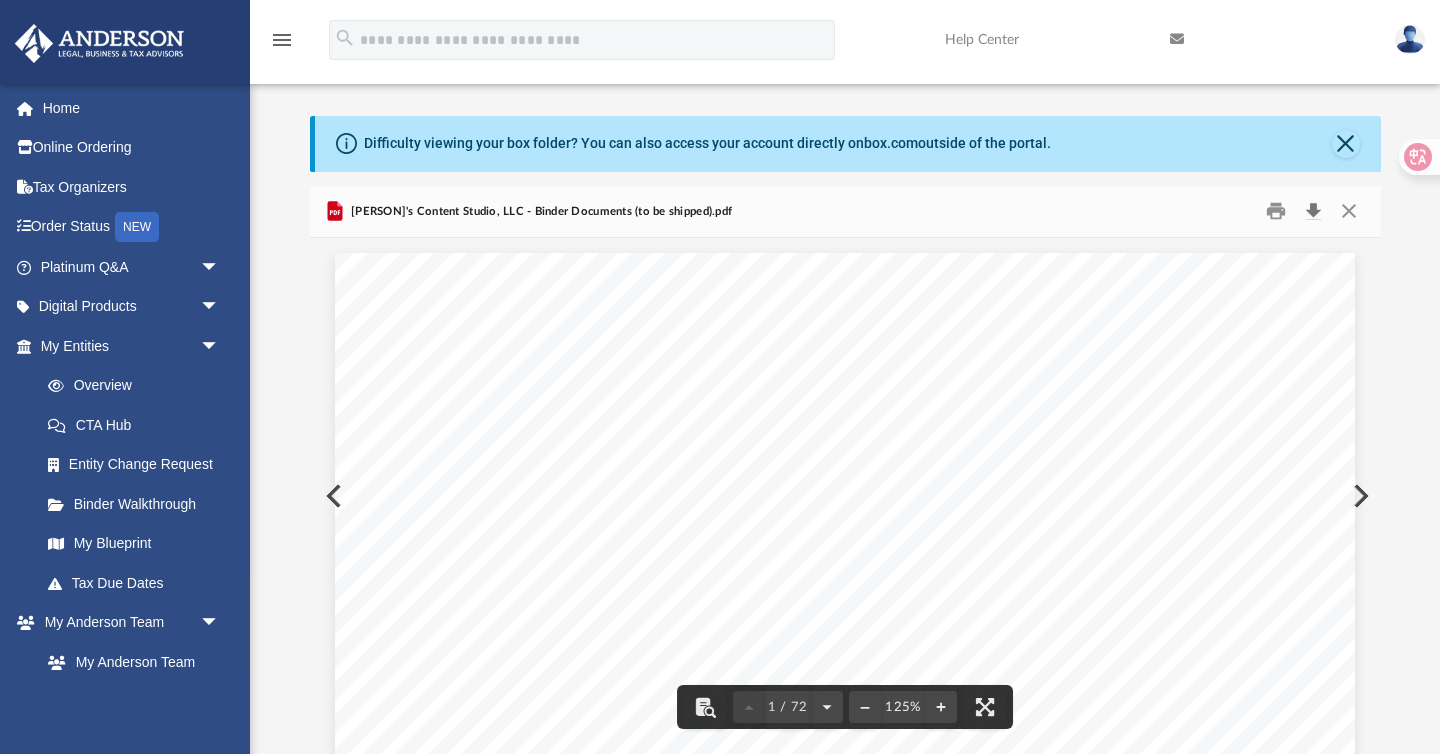 click at bounding box center (1314, 211) 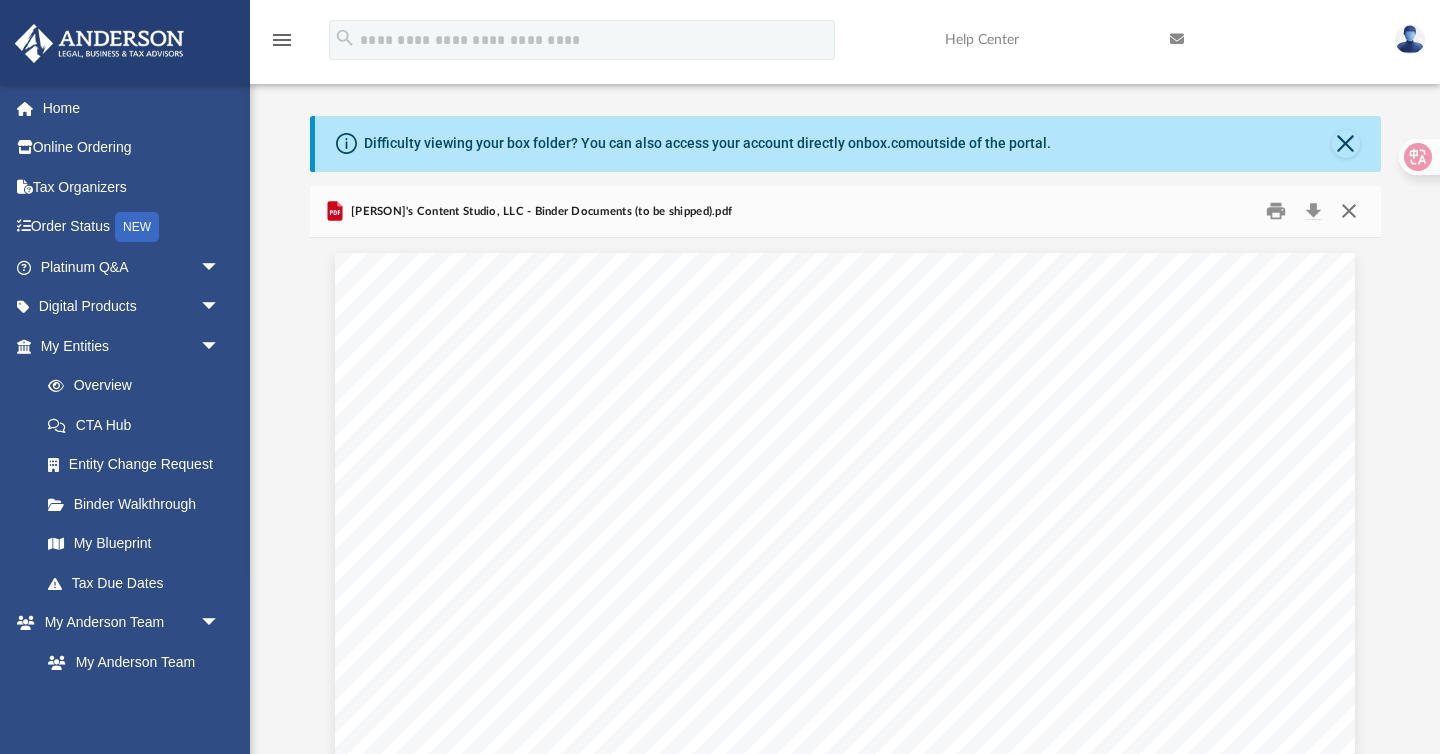 click at bounding box center (1349, 211) 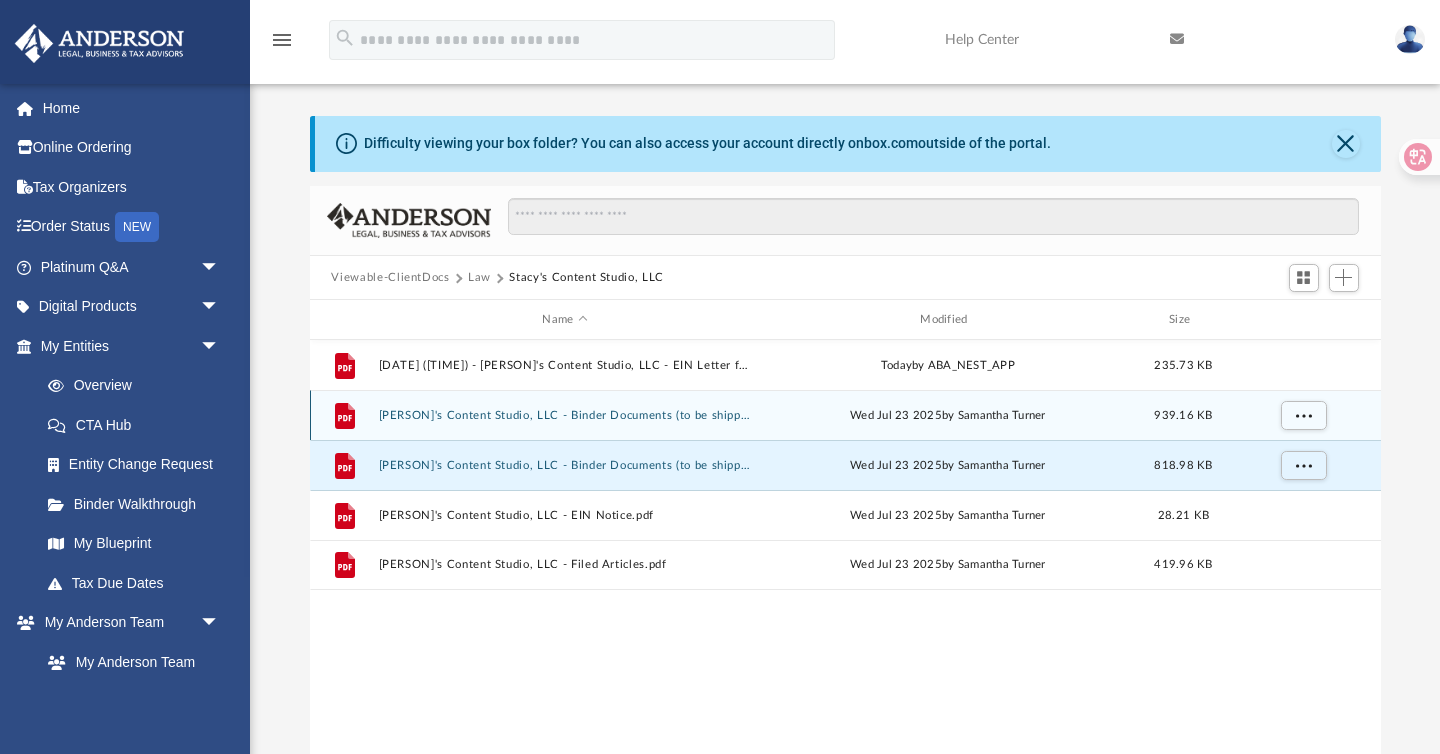 click on "[PERSON]'s Content Studio, LLC - Binder Documents (to be shipped) - DocuSigned.pdf" at bounding box center [565, 415] 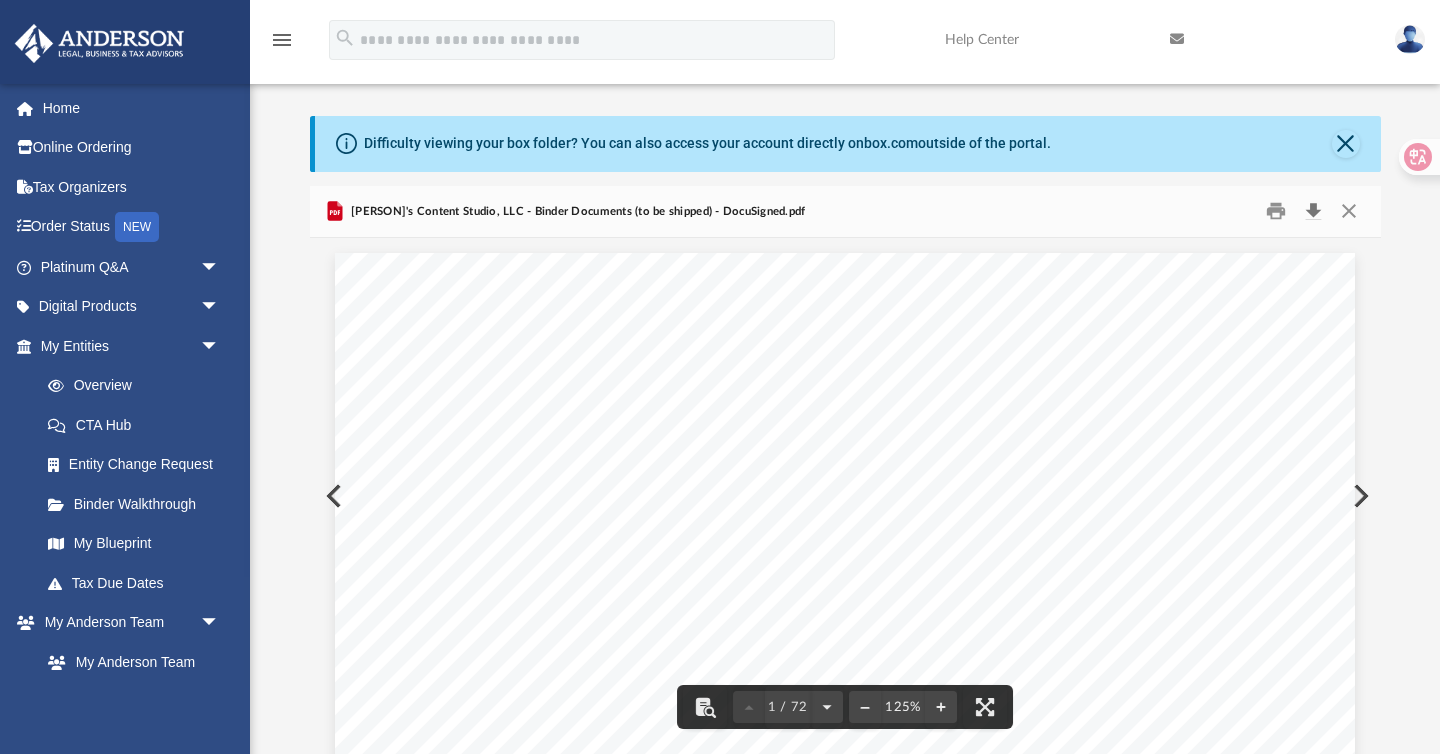 click at bounding box center [1314, 211] 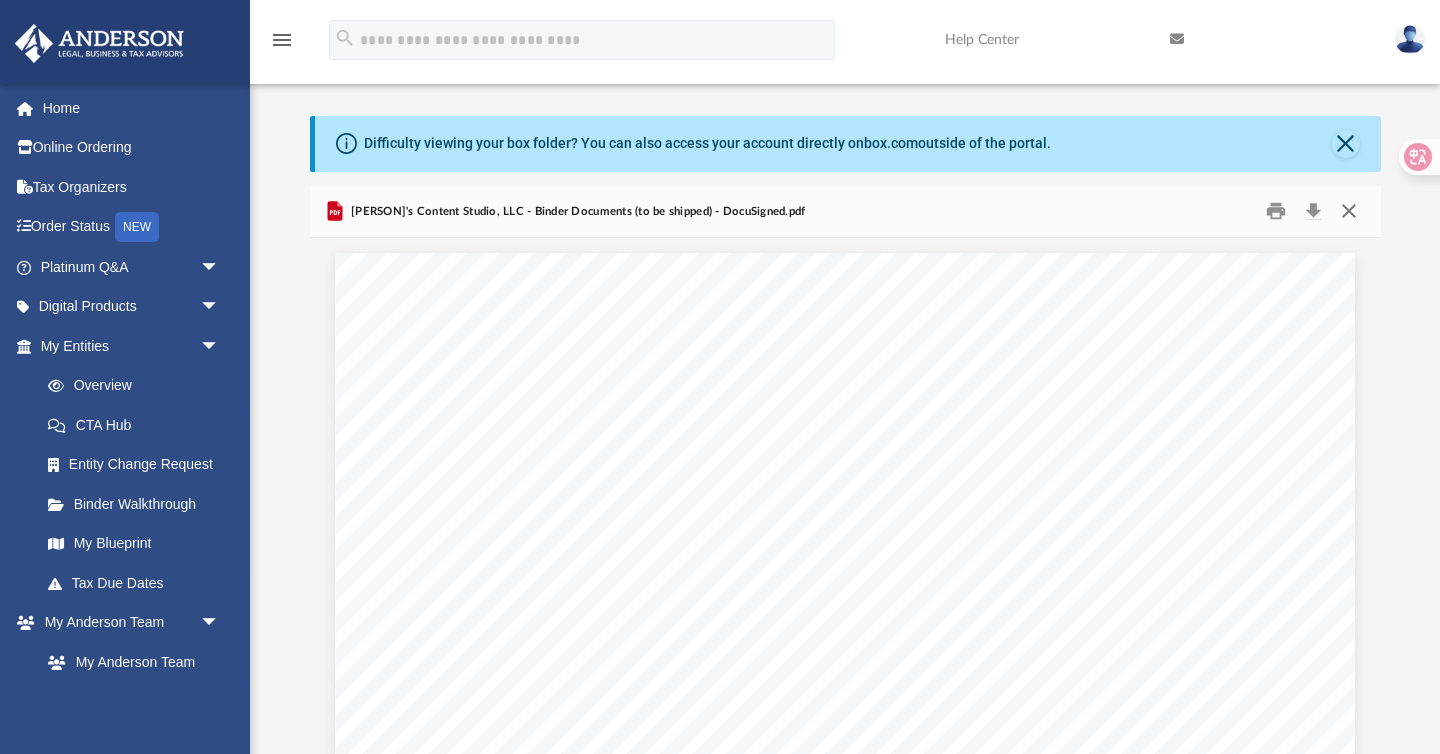 click at bounding box center (1349, 211) 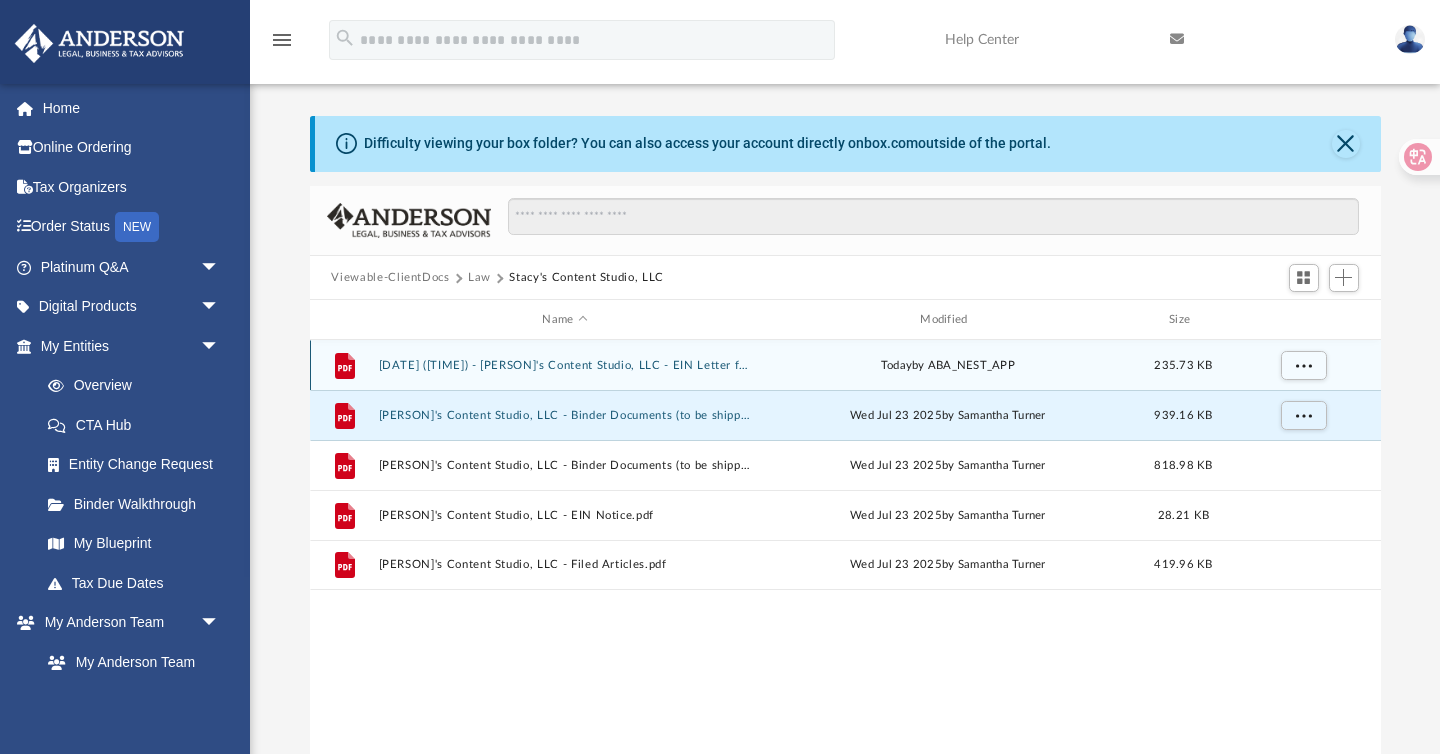 click on "[DATE] ([TIME]) - [PERSON]'s Content Studio, LLC - EIN Letter from IRS.pdf" at bounding box center [565, 365] 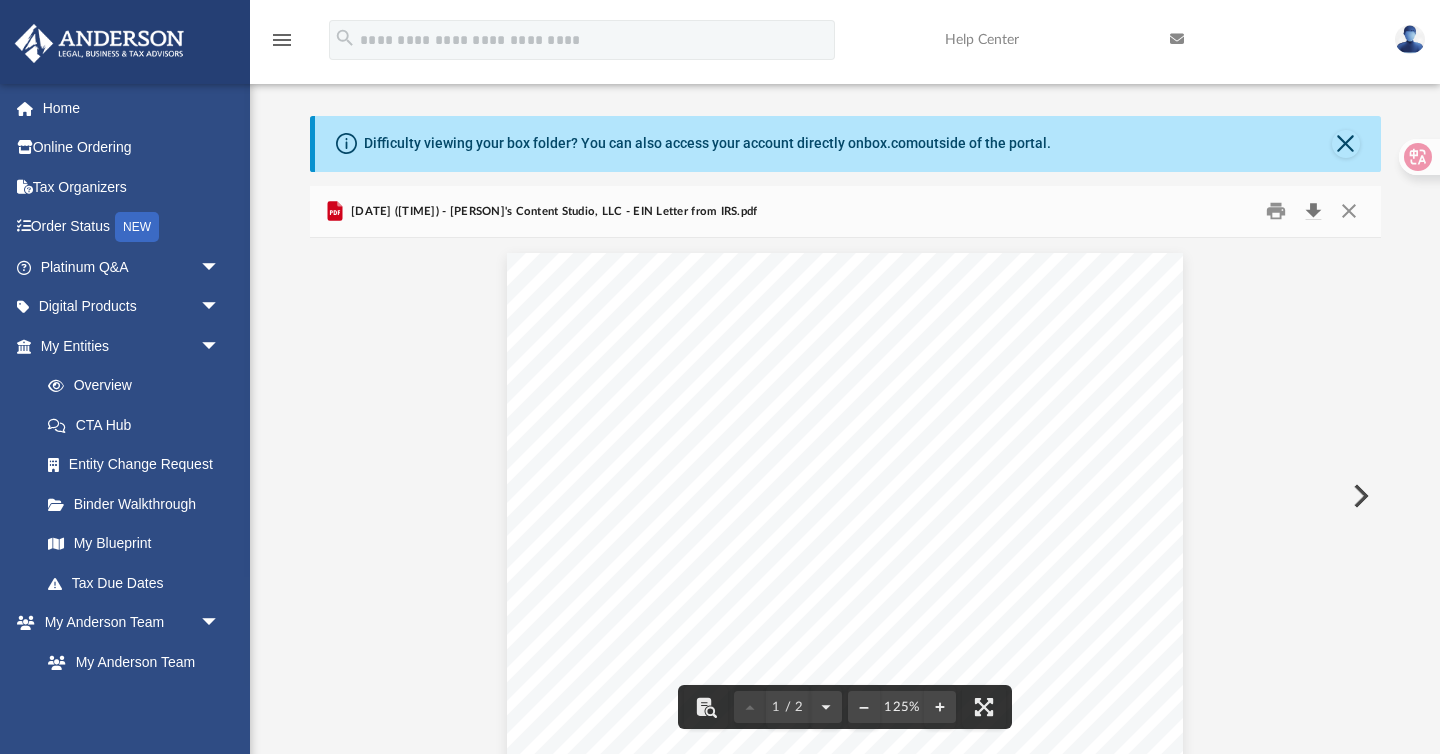 click at bounding box center (1314, 211) 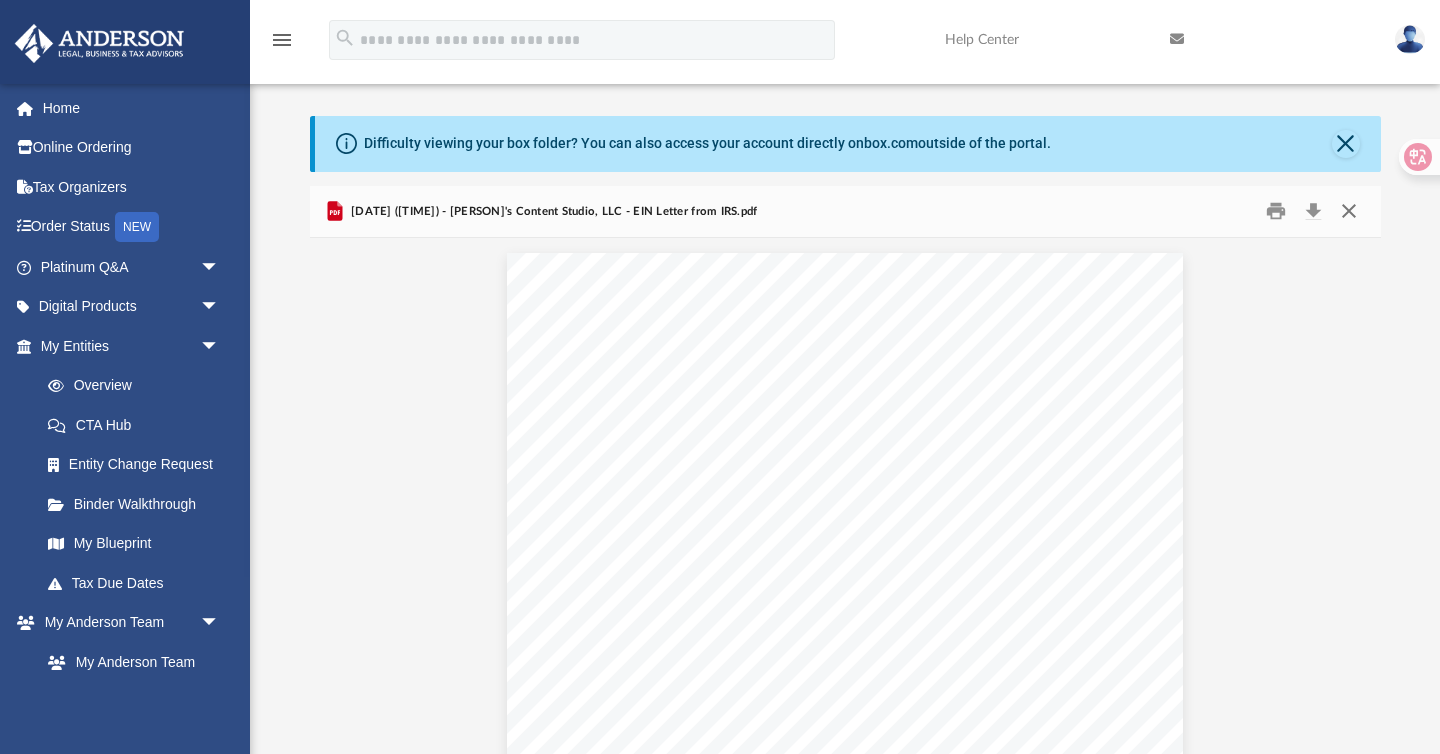click at bounding box center (1349, 211) 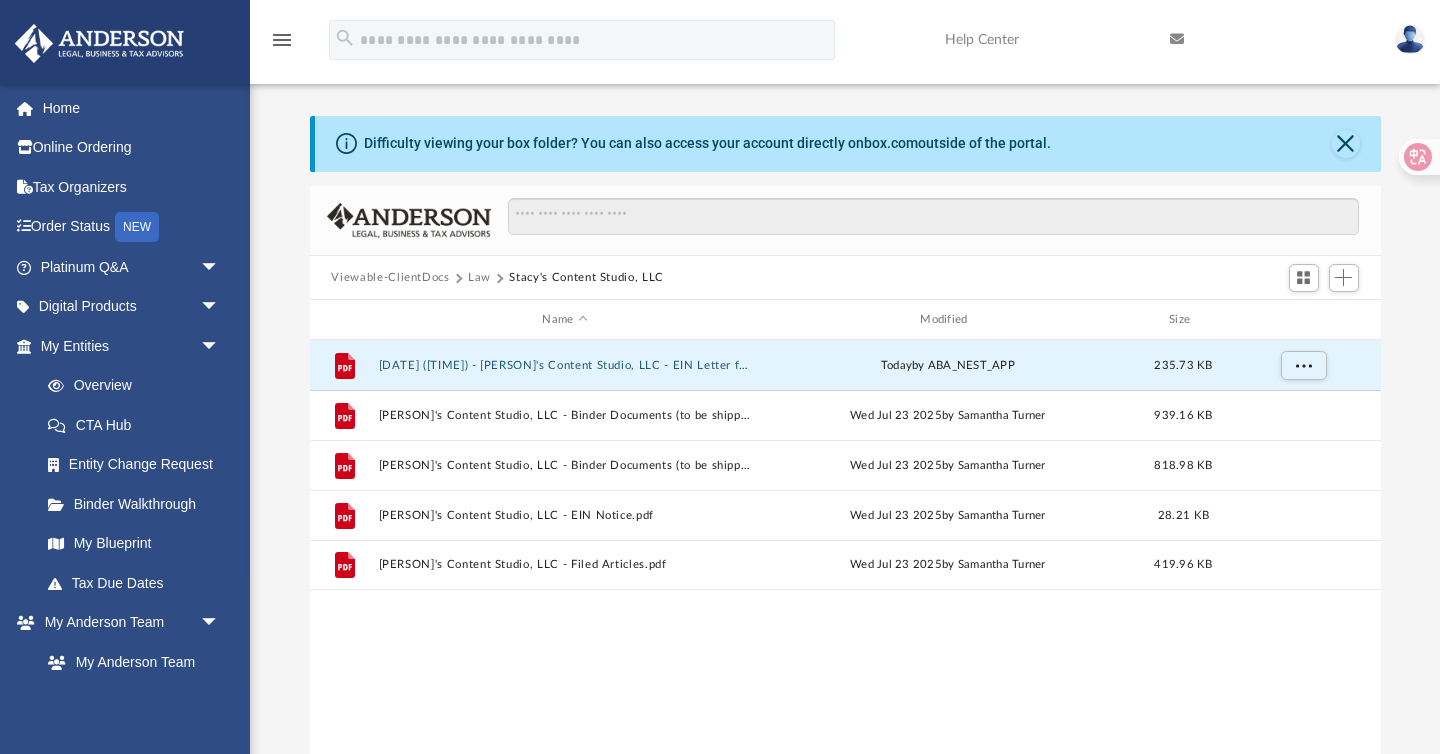 click at bounding box center (845, 221) 